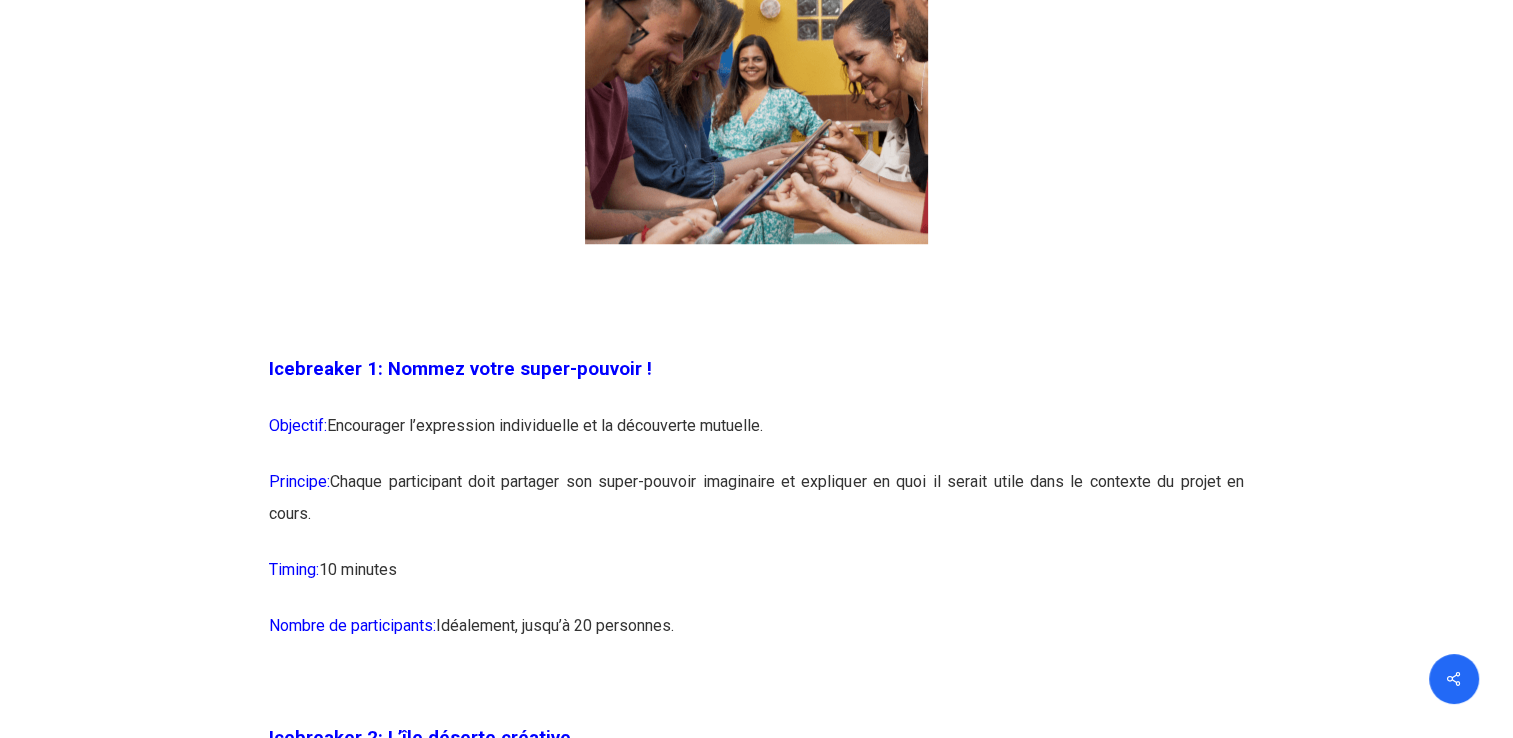 scroll, scrollTop: 1500, scrollLeft: 0, axis: vertical 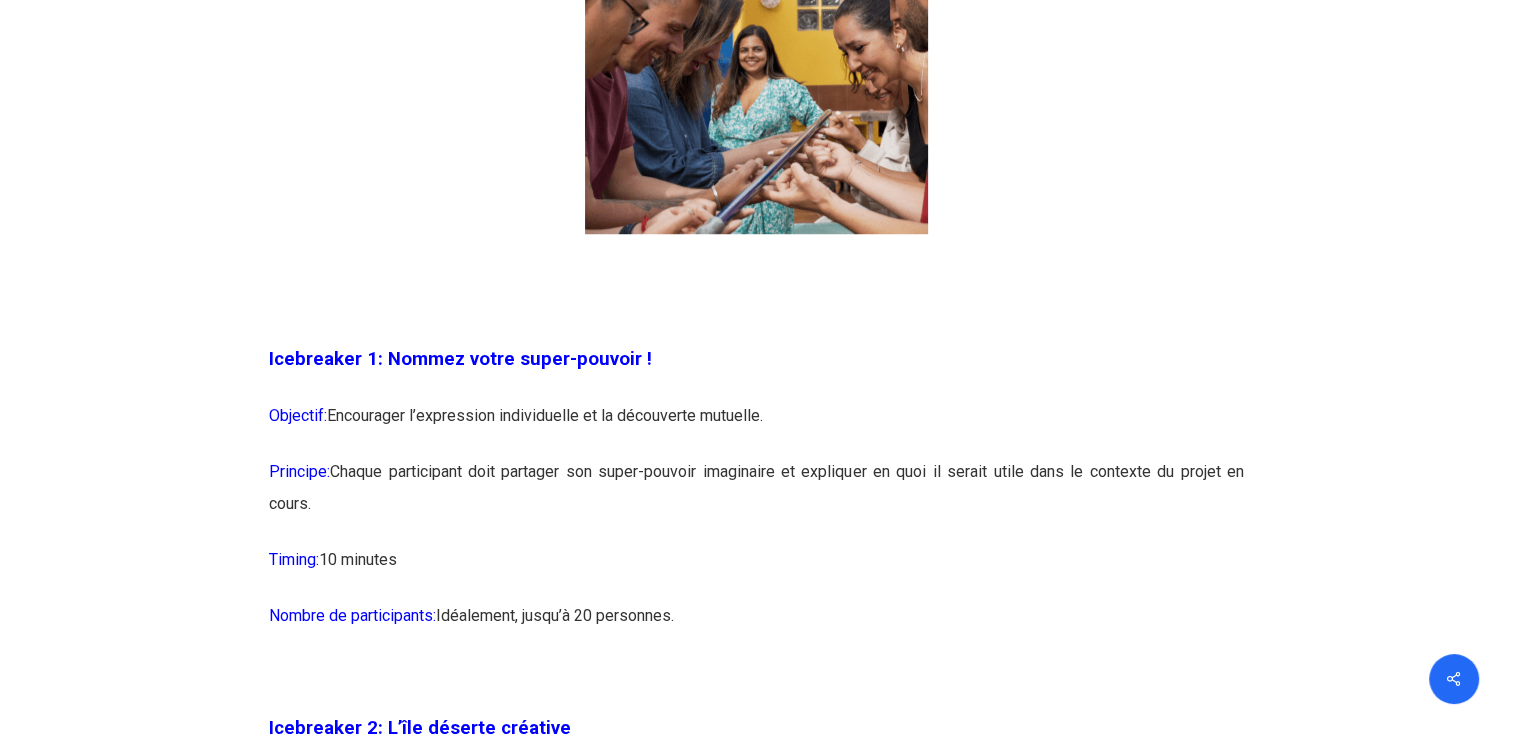 drag, startPoint x: 272, startPoint y: 363, endPoint x: 720, endPoint y: 634, distance: 523.58856 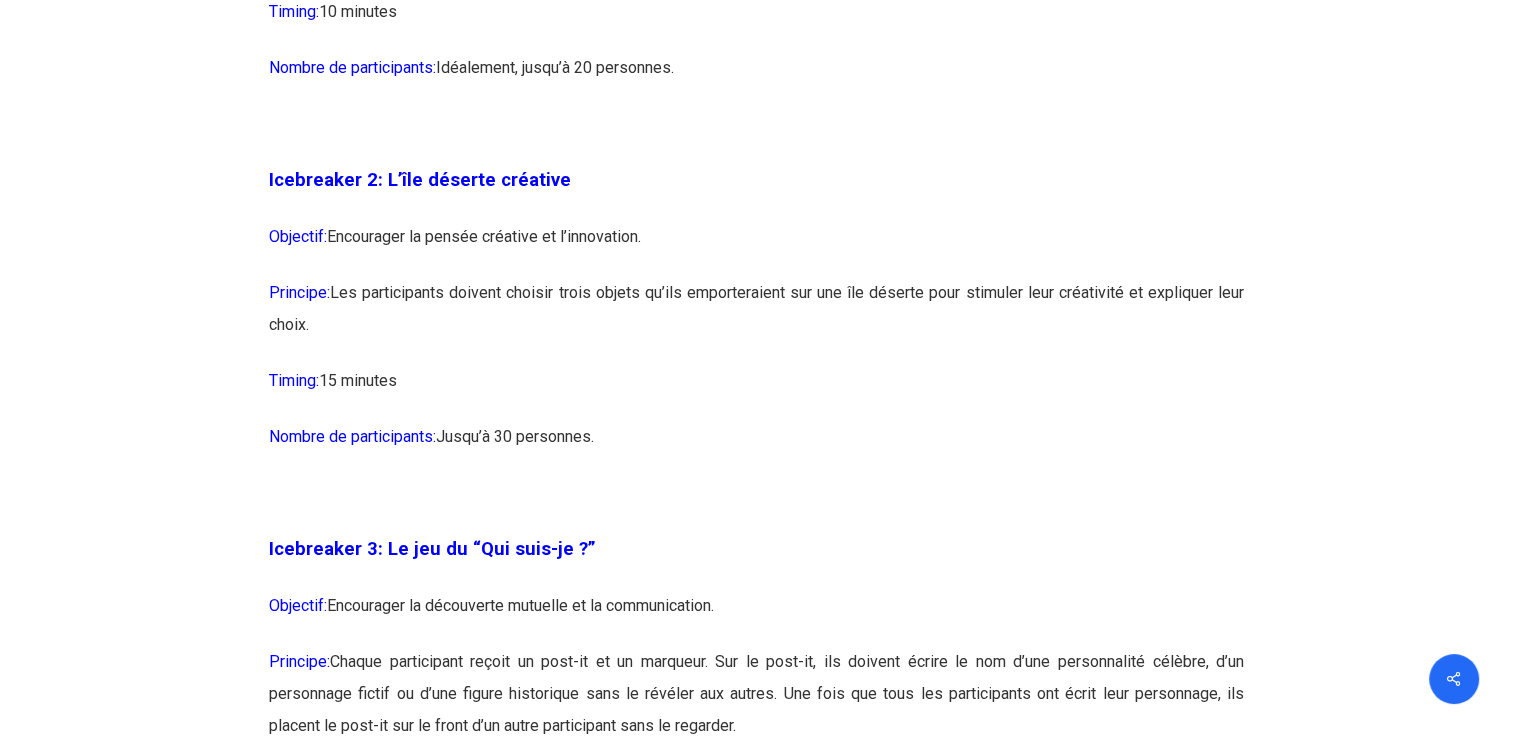 scroll, scrollTop: 2100, scrollLeft: 0, axis: vertical 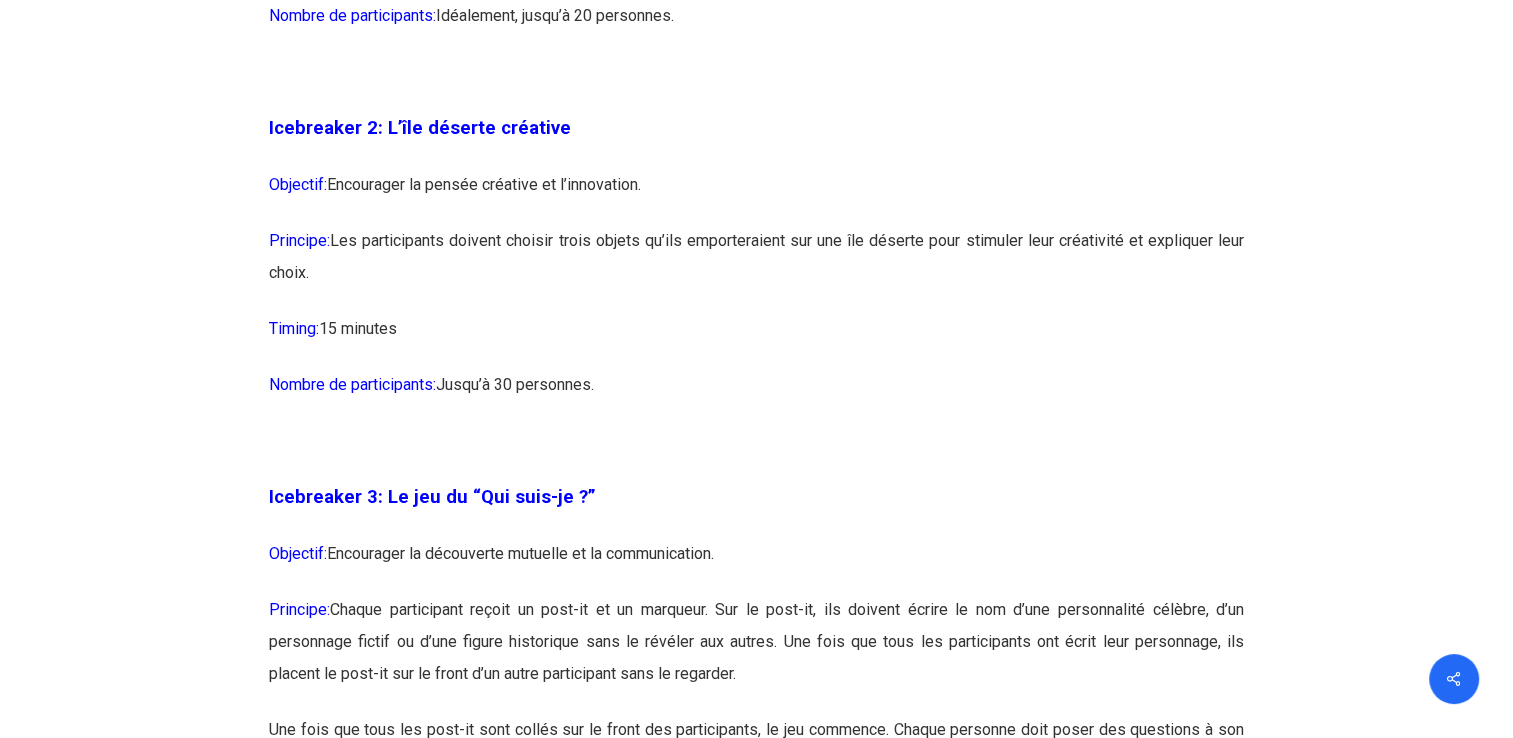 drag, startPoint x: 268, startPoint y: 126, endPoint x: 678, endPoint y: 379, distance: 481.77692 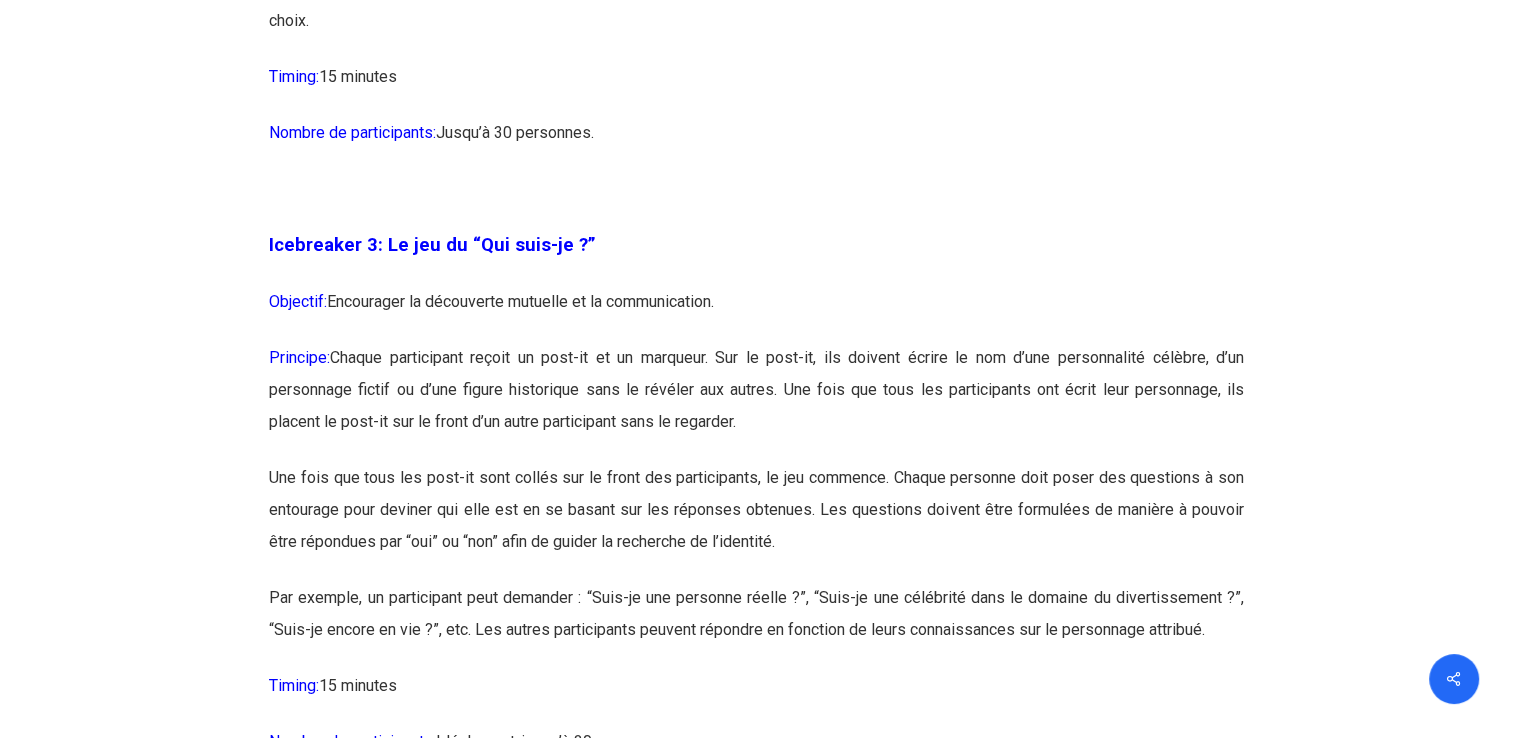 scroll, scrollTop: 2400, scrollLeft: 0, axis: vertical 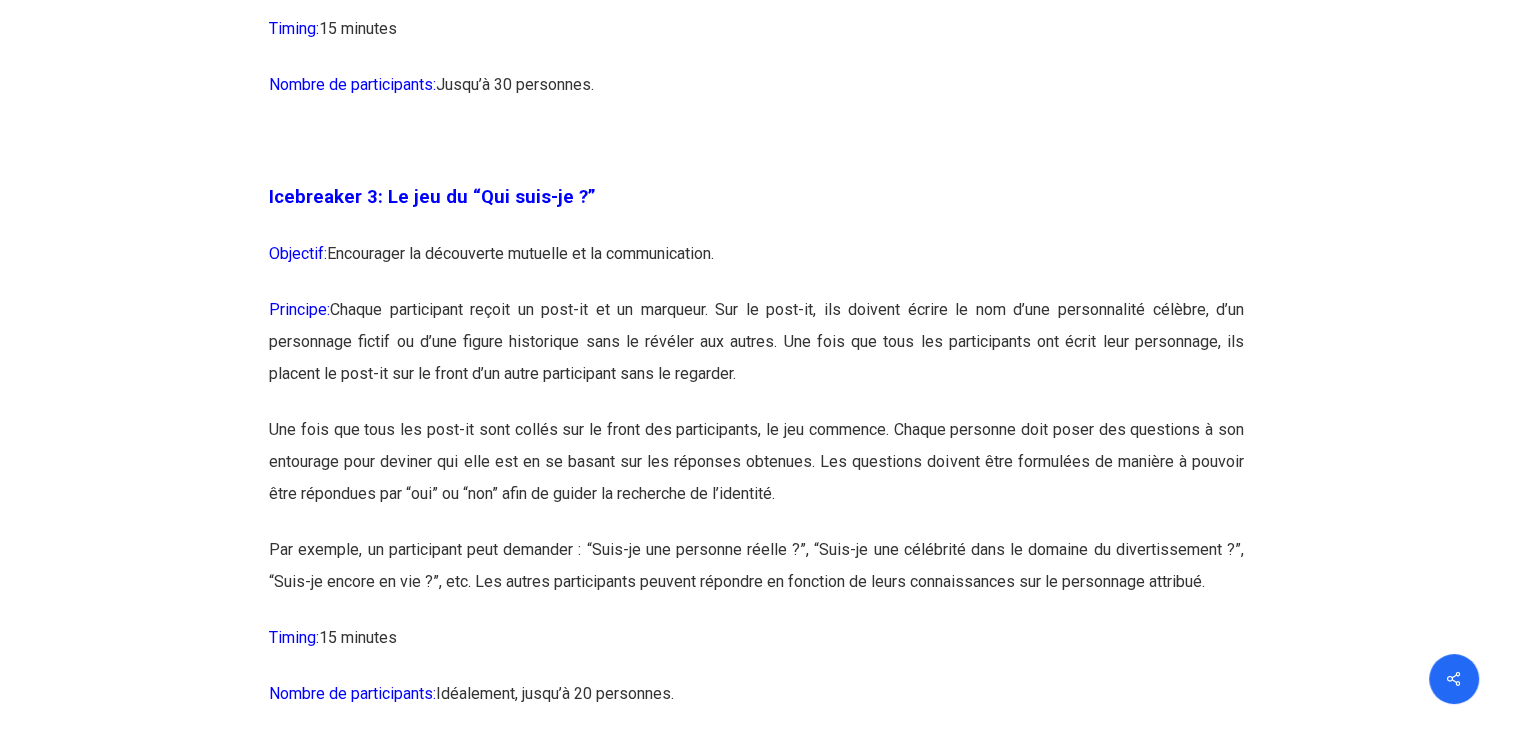 click on "Icebreaker 1: Nommez votre super-pouvoir !   Objectif:  Encourager l’expression individuelle et la découverte mutuelle.   Principe:  Chaque participant doit partager son super-pouvoir imaginaire et expliquer en quoi il serait utile dans le contexte du projet en cours.   Timing:  10 minutes   Nombre de participants:  [GEOGRAPHIC_DATA], jusqu’à 20 personnes.       Icebreaker 2: L’île déserte créative   Objectif:  Encourager la pensée créative et l’innovation.   Principe:  Les participants doivent choisir trois objets qu’ils emporteraient sur une île déserte pour stimuler leur créativité et expliquer leur choix.   Timing:  15 minutes   Nombre de participants:  Jusqu’à 30 personnes.       Icebreaker 3: Le jeu du “Qui suis-je ?”    Objectif:  Encourager la découverte mutuelle et la communication.   Principe:       Timing:  15 minutes   Nombre de participants:  [GEOGRAPHIC_DATA], jusqu’à 20 personnes.       Icebreaker 4: La boîte à questions   Objectif:   Principe:  c" at bounding box center [757, 8887] 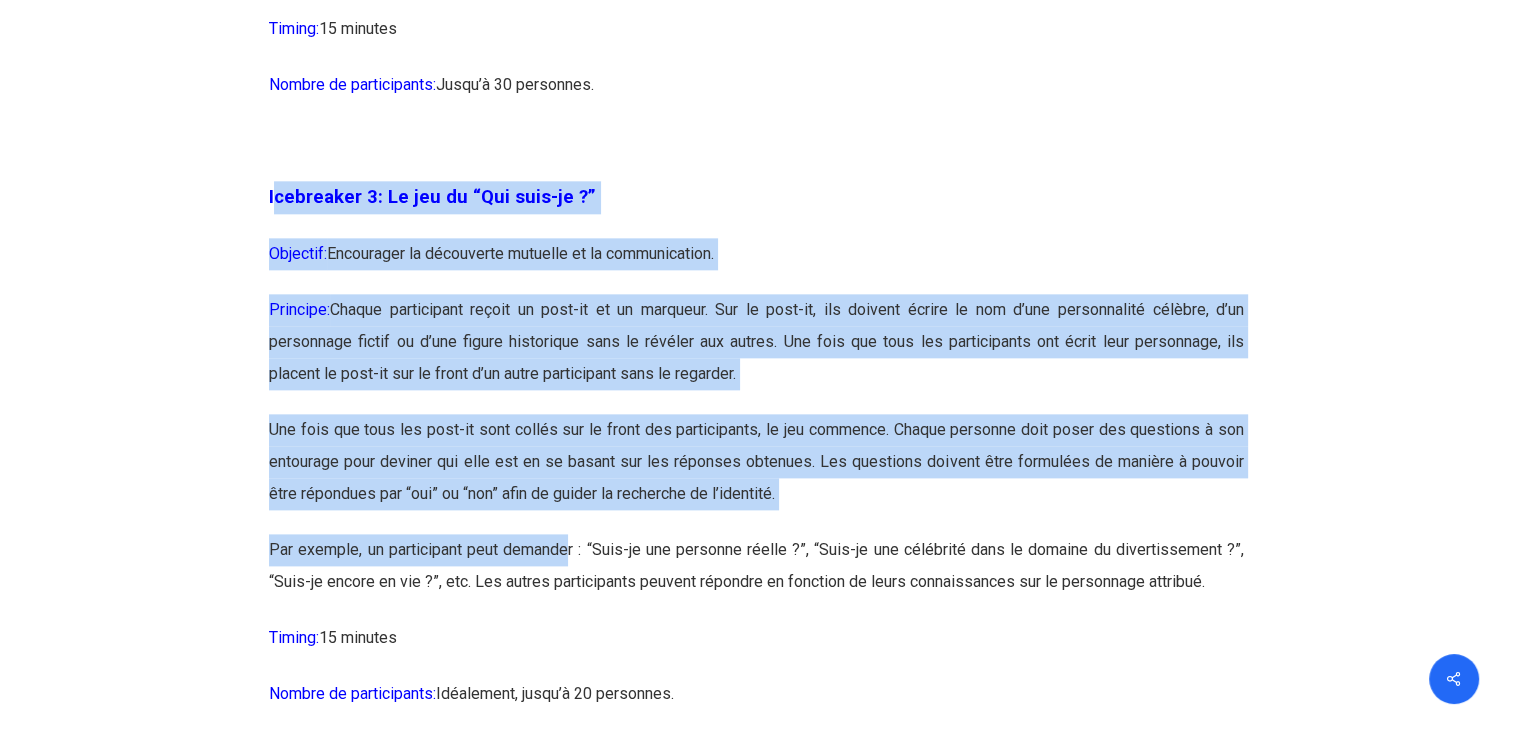 drag, startPoint x: 273, startPoint y: 198, endPoint x: 569, endPoint y: 550, distance: 459.91302 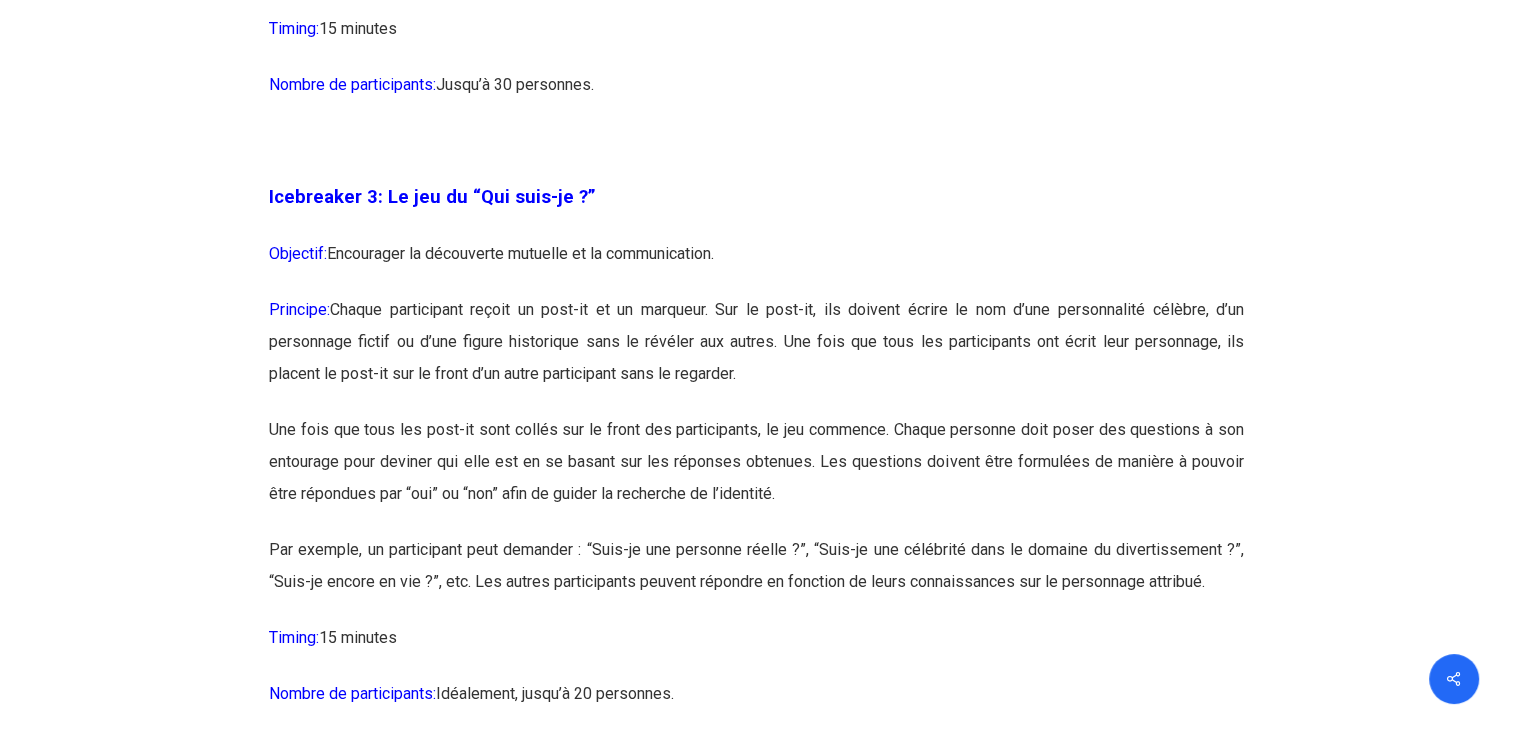 drag, startPoint x: 776, startPoint y: 305, endPoint x: 914, endPoint y: 375, distance: 154.7385 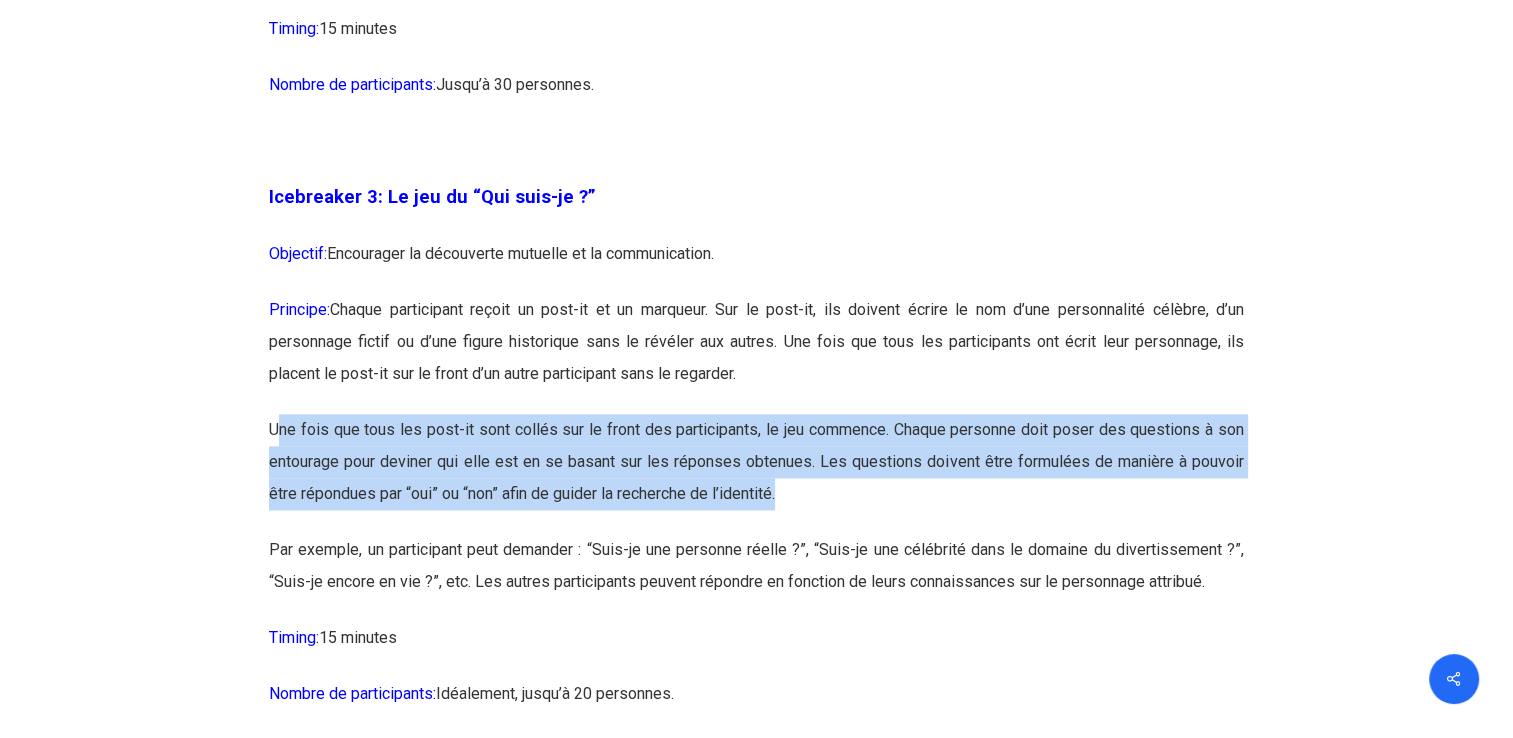 drag, startPoint x: 281, startPoint y: 427, endPoint x: 887, endPoint y: 507, distance: 611.2577 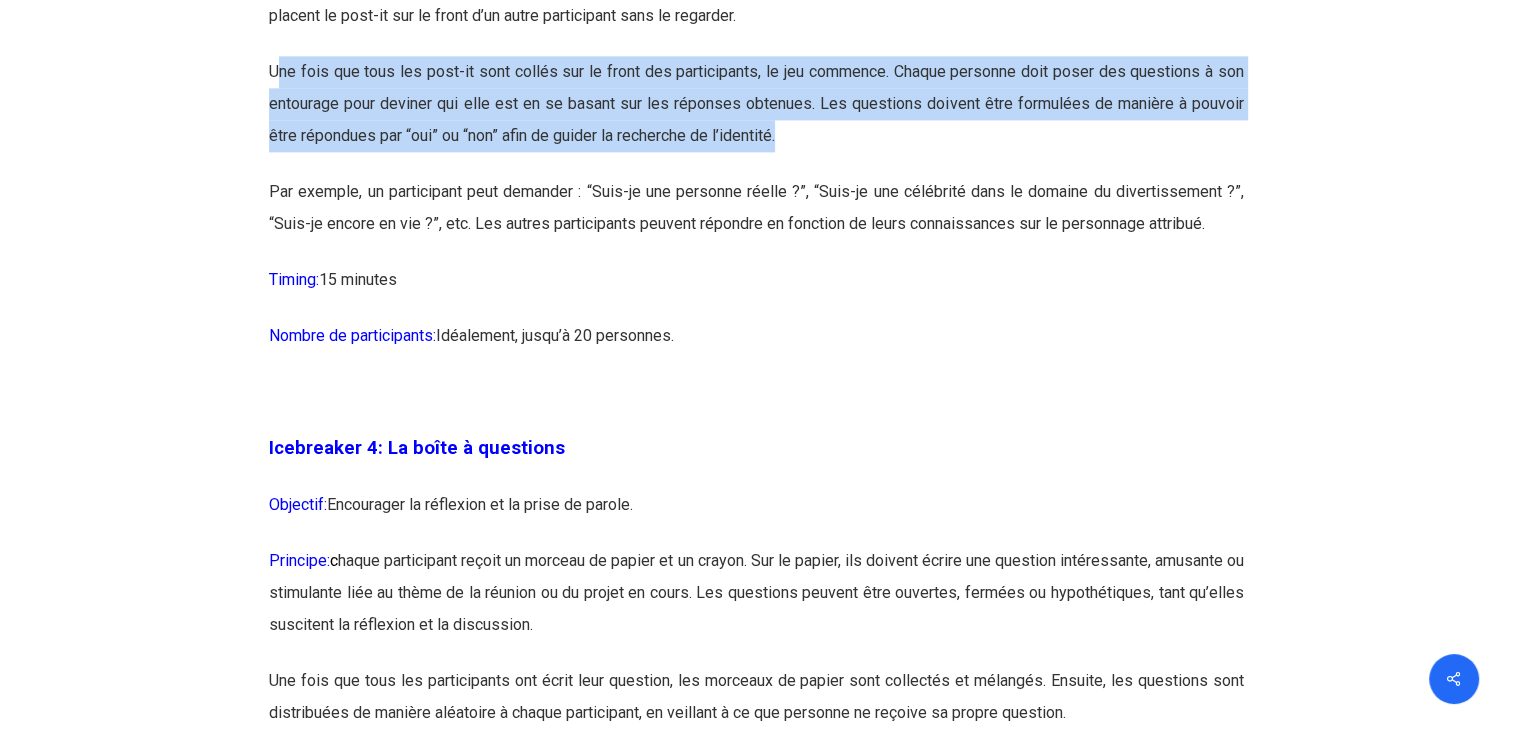 scroll, scrollTop: 2800, scrollLeft: 0, axis: vertical 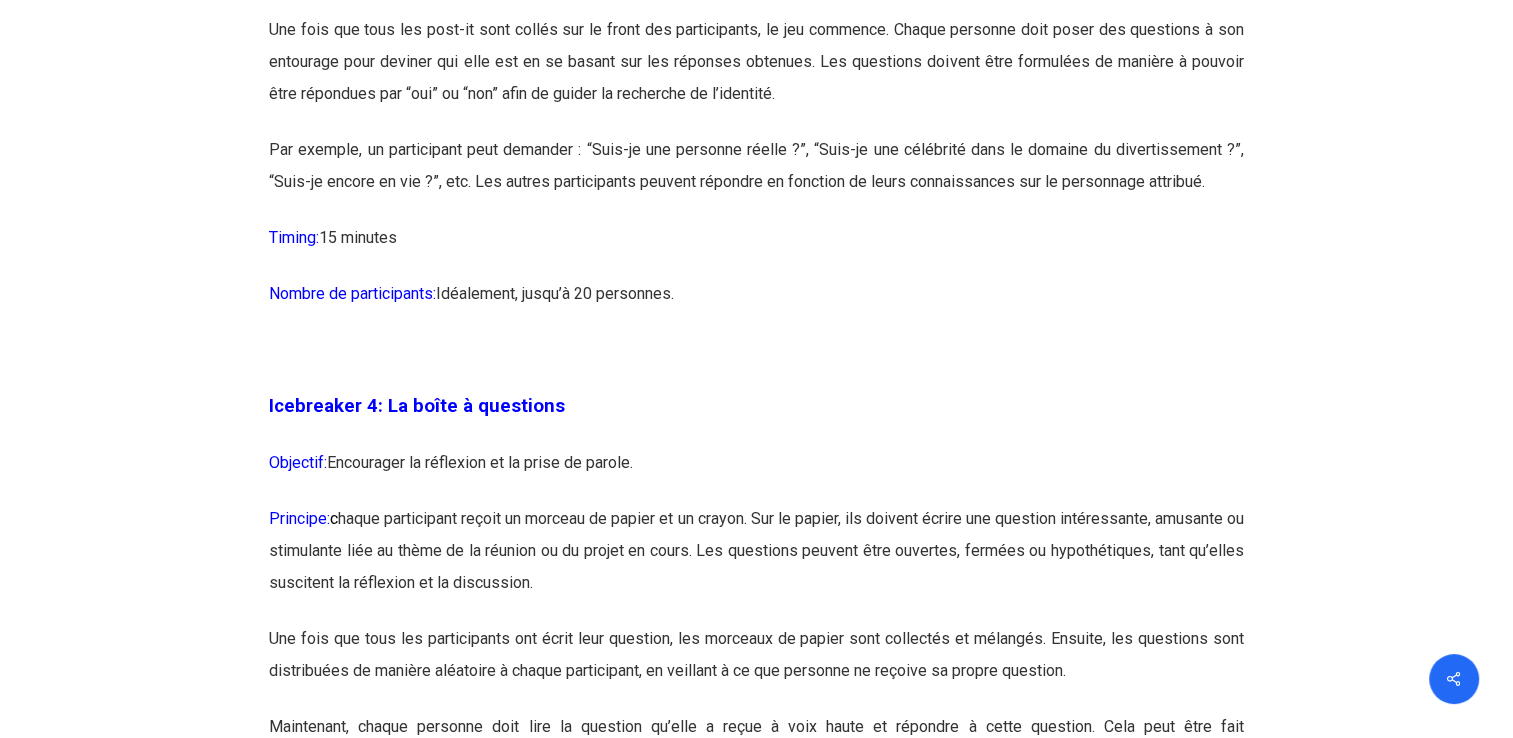 click on "Icebreaker 4: La boîte à questions" at bounding box center [756, 418] 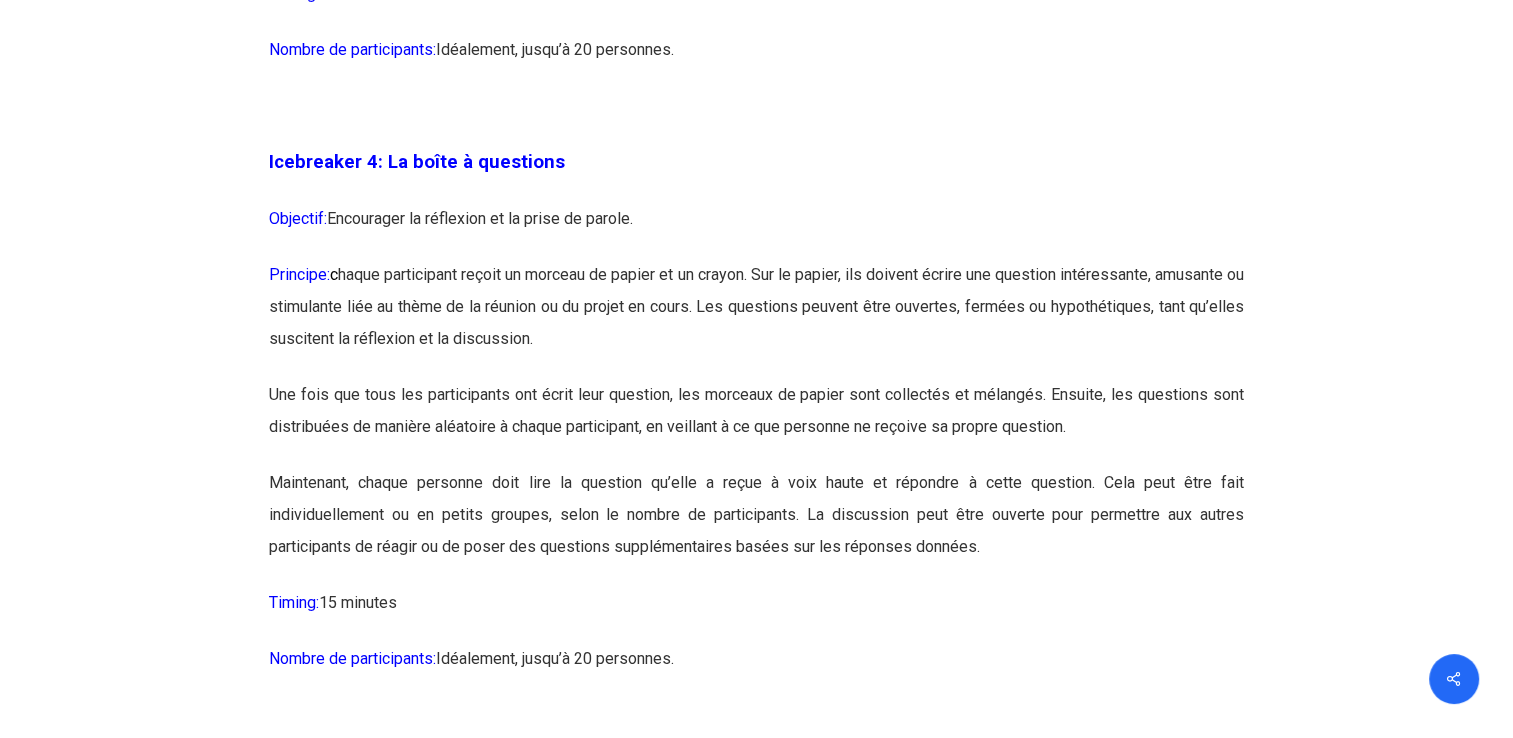 scroll, scrollTop: 3100, scrollLeft: 0, axis: vertical 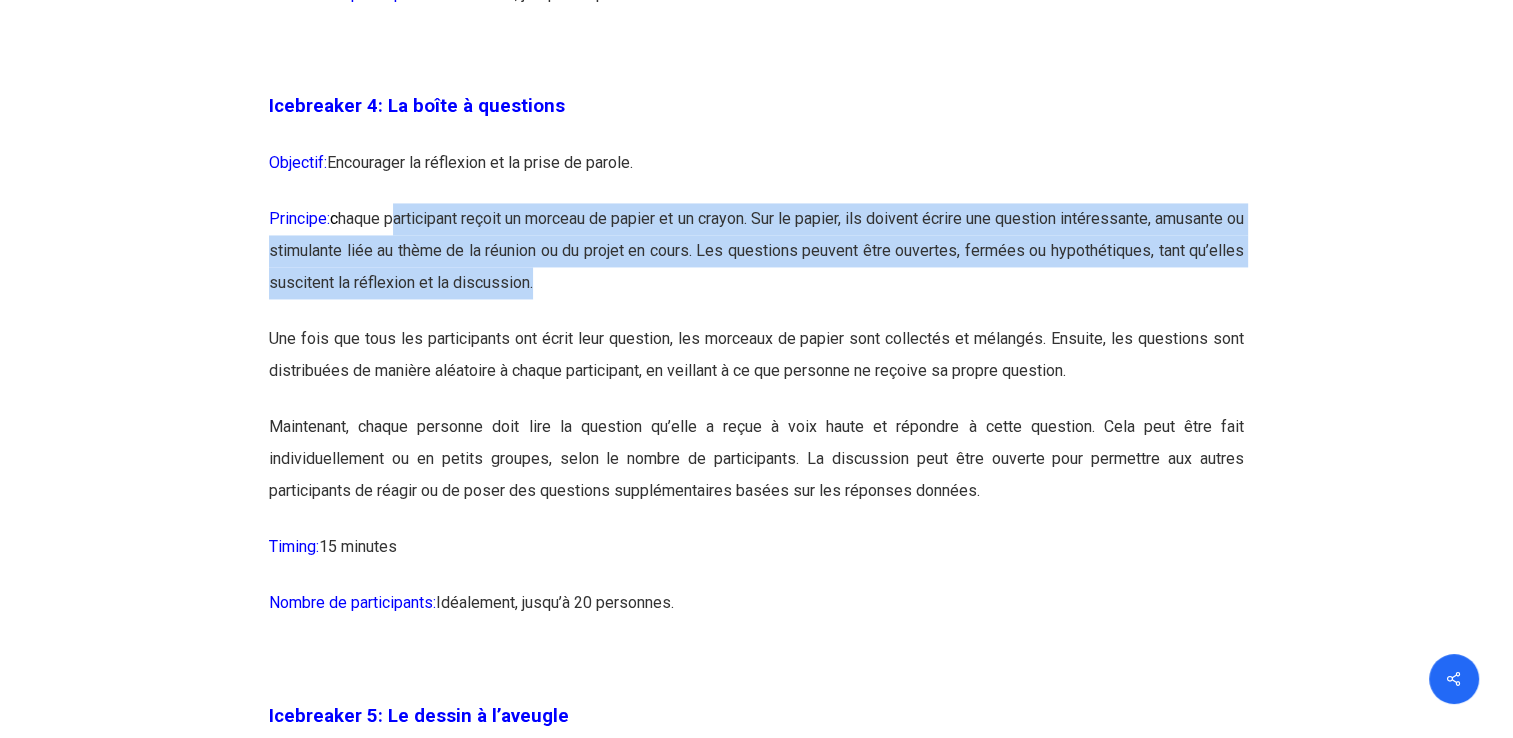 drag, startPoint x: 408, startPoint y: 210, endPoint x: 863, endPoint y: 317, distance: 467.41202 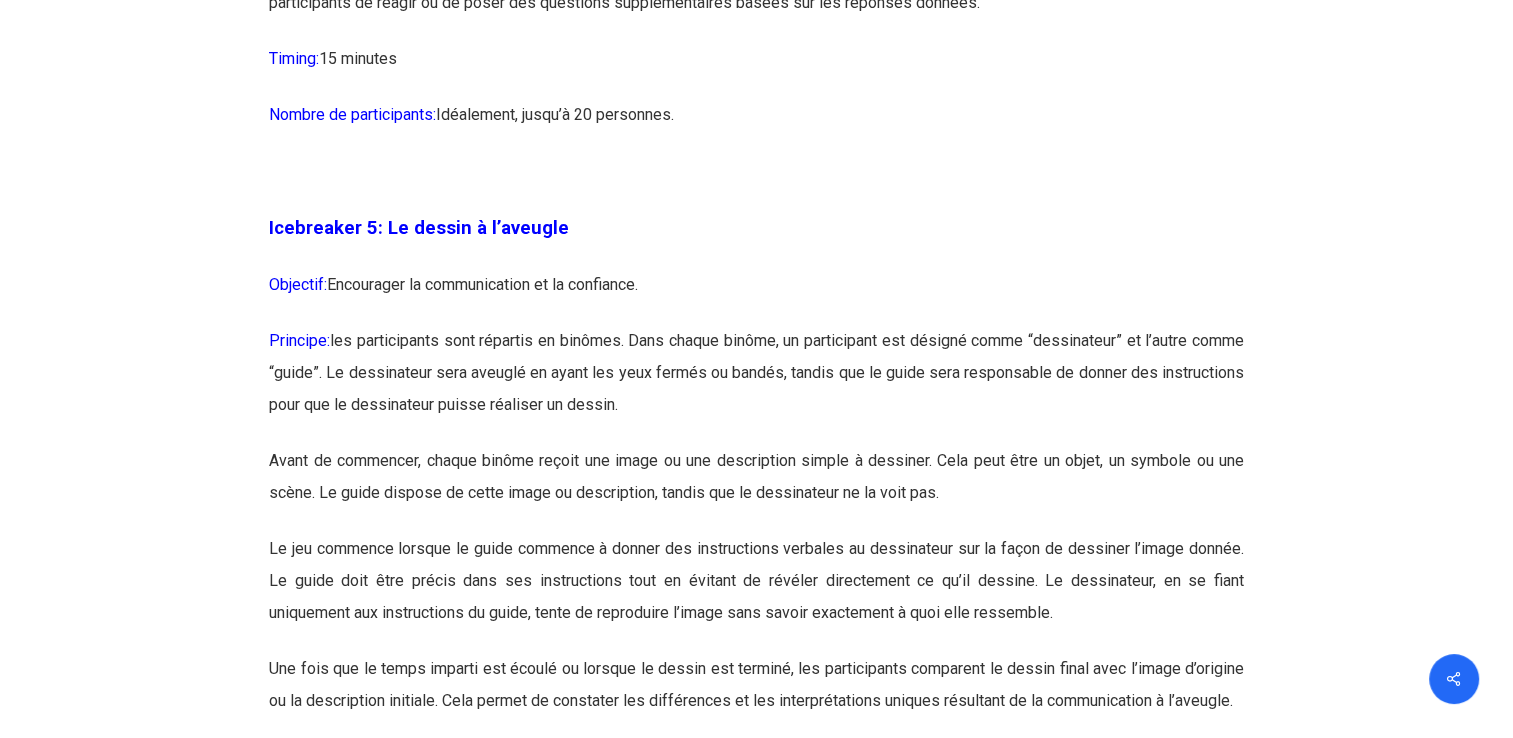 scroll, scrollTop: 3600, scrollLeft: 0, axis: vertical 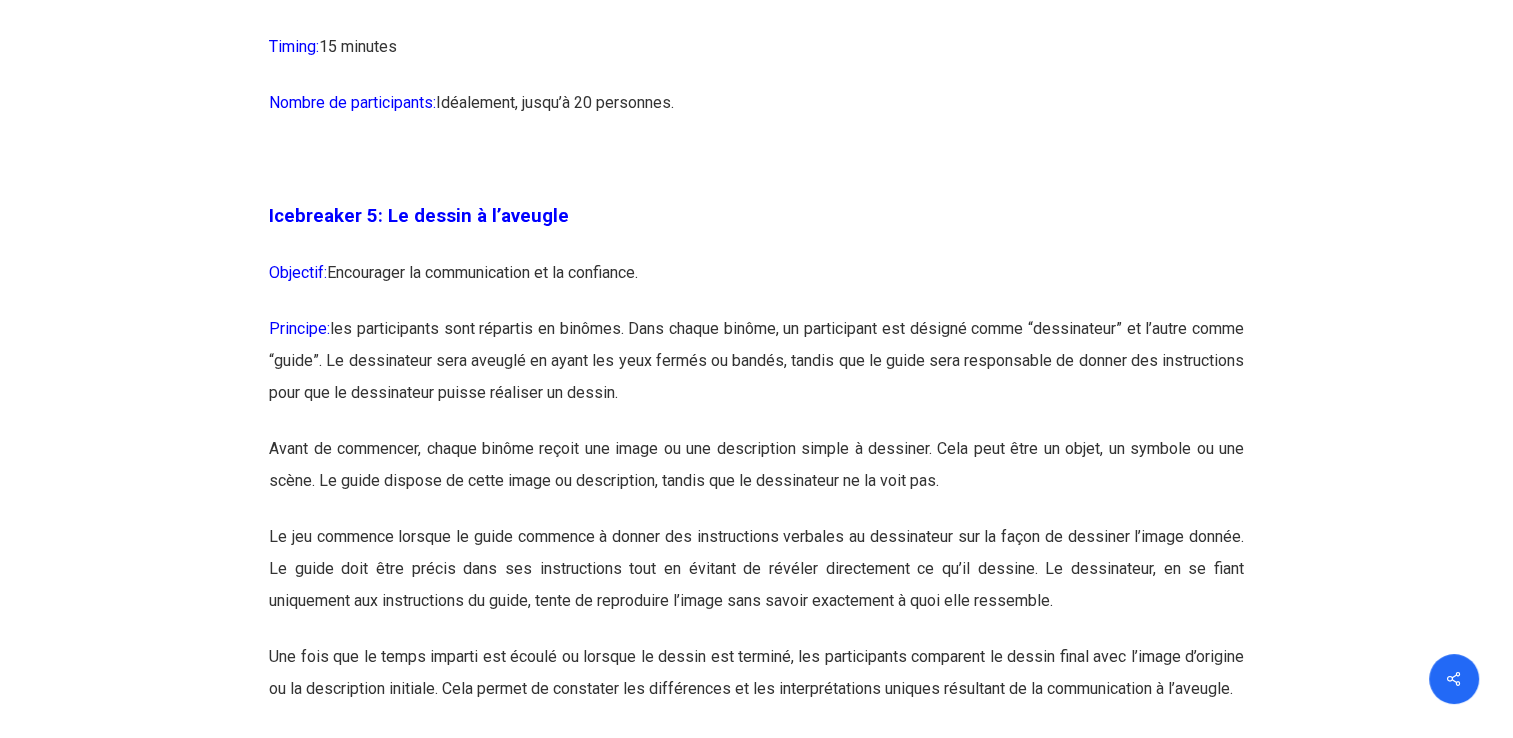 click on "Objectif:  Encourager la communication et la confiance." at bounding box center [756, 284] 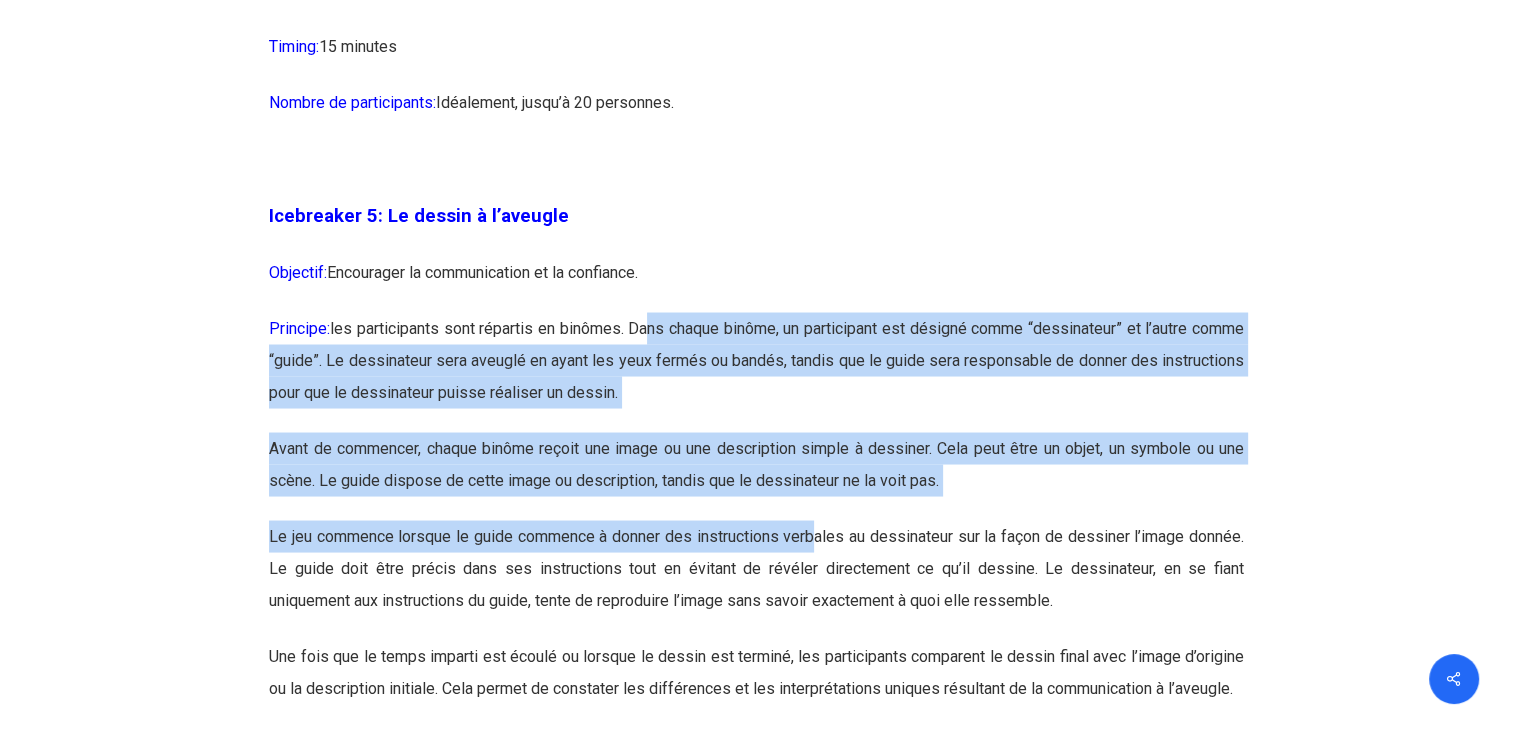 drag, startPoint x: 671, startPoint y: 337, endPoint x: 816, endPoint y: 518, distance: 231.91809 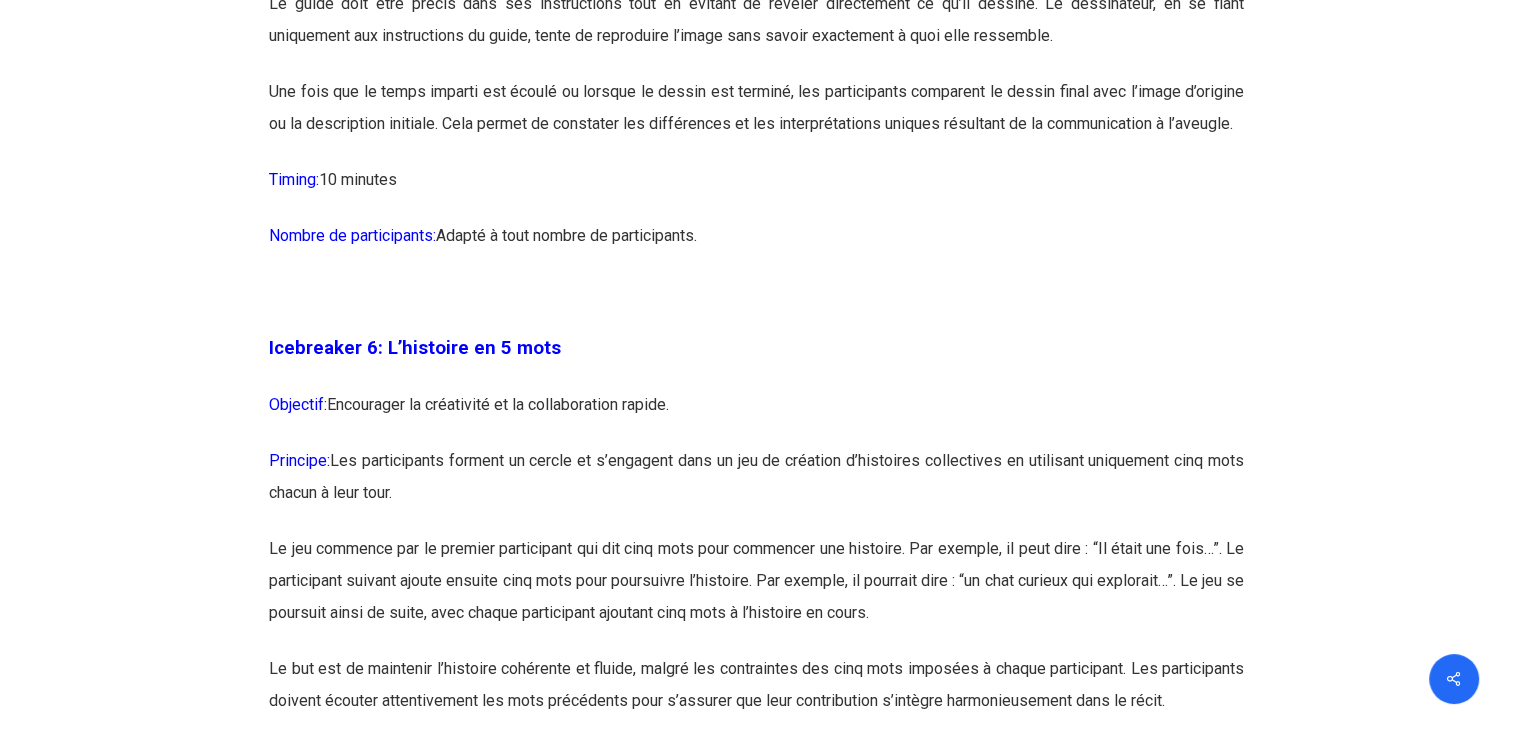 scroll, scrollTop: 4400, scrollLeft: 0, axis: vertical 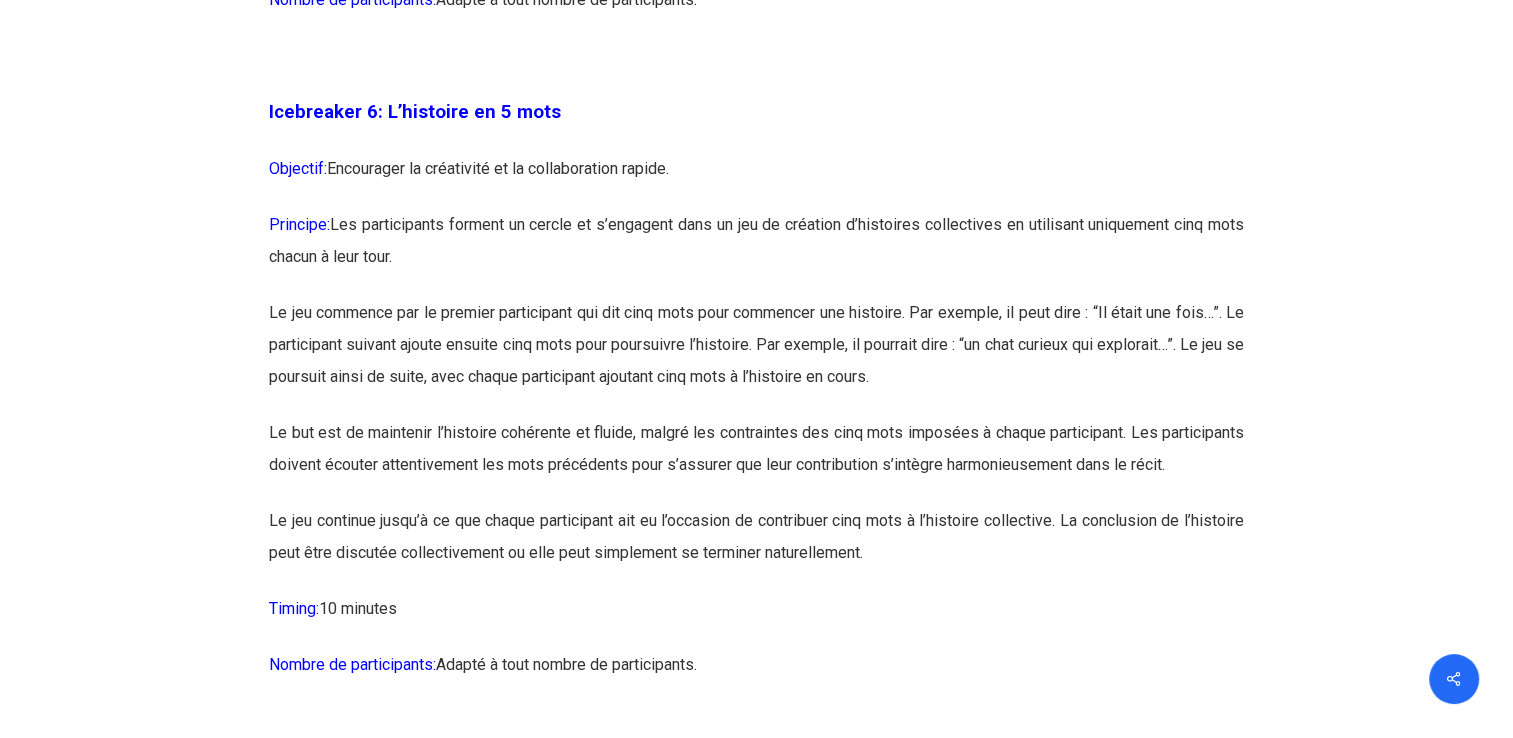 drag, startPoint x: 425, startPoint y: 134, endPoint x: 912, endPoint y: 658, distance: 715.3635 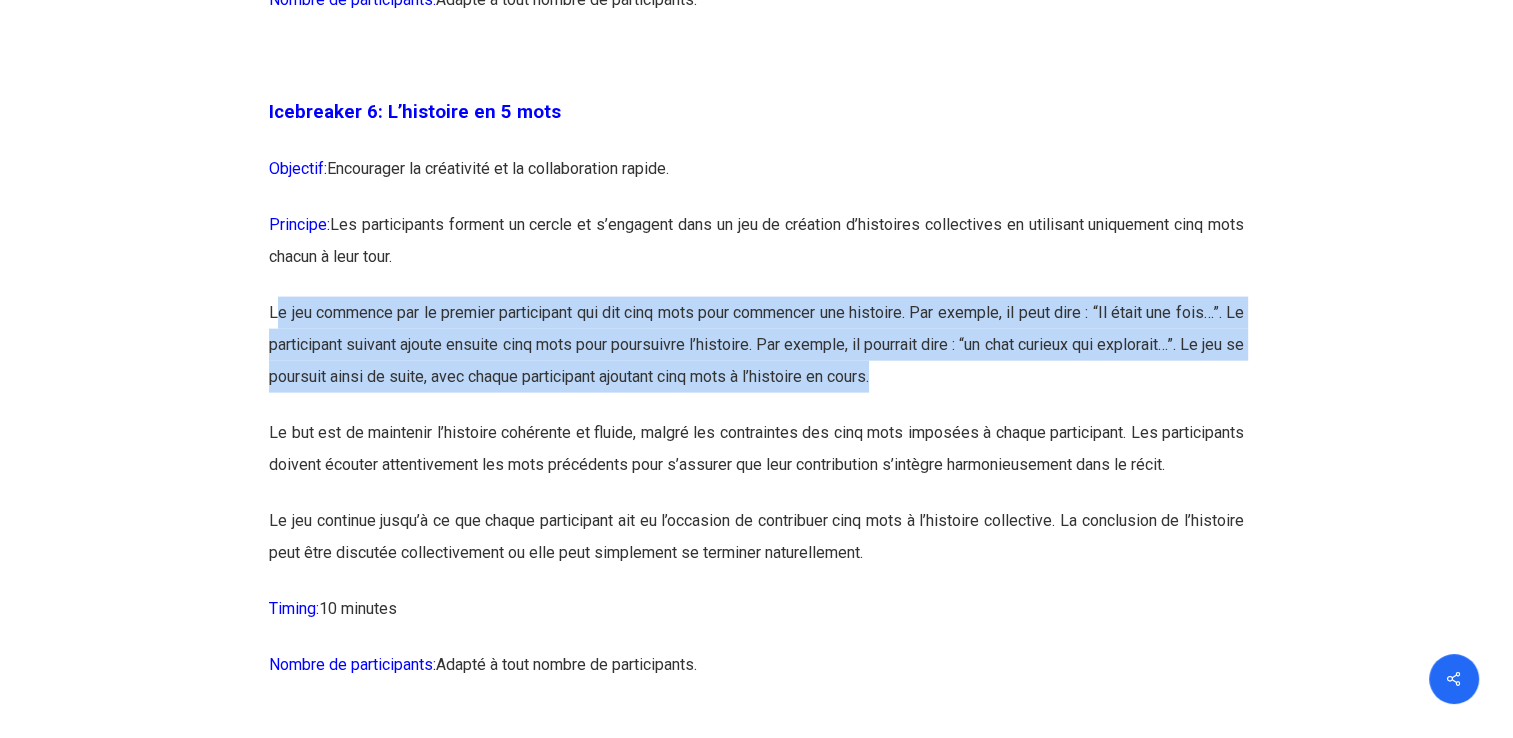 drag, startPoint x: 273, startPoint y: 341, endPoint x: 1240, endPoint y: 405, distance: 969.1156 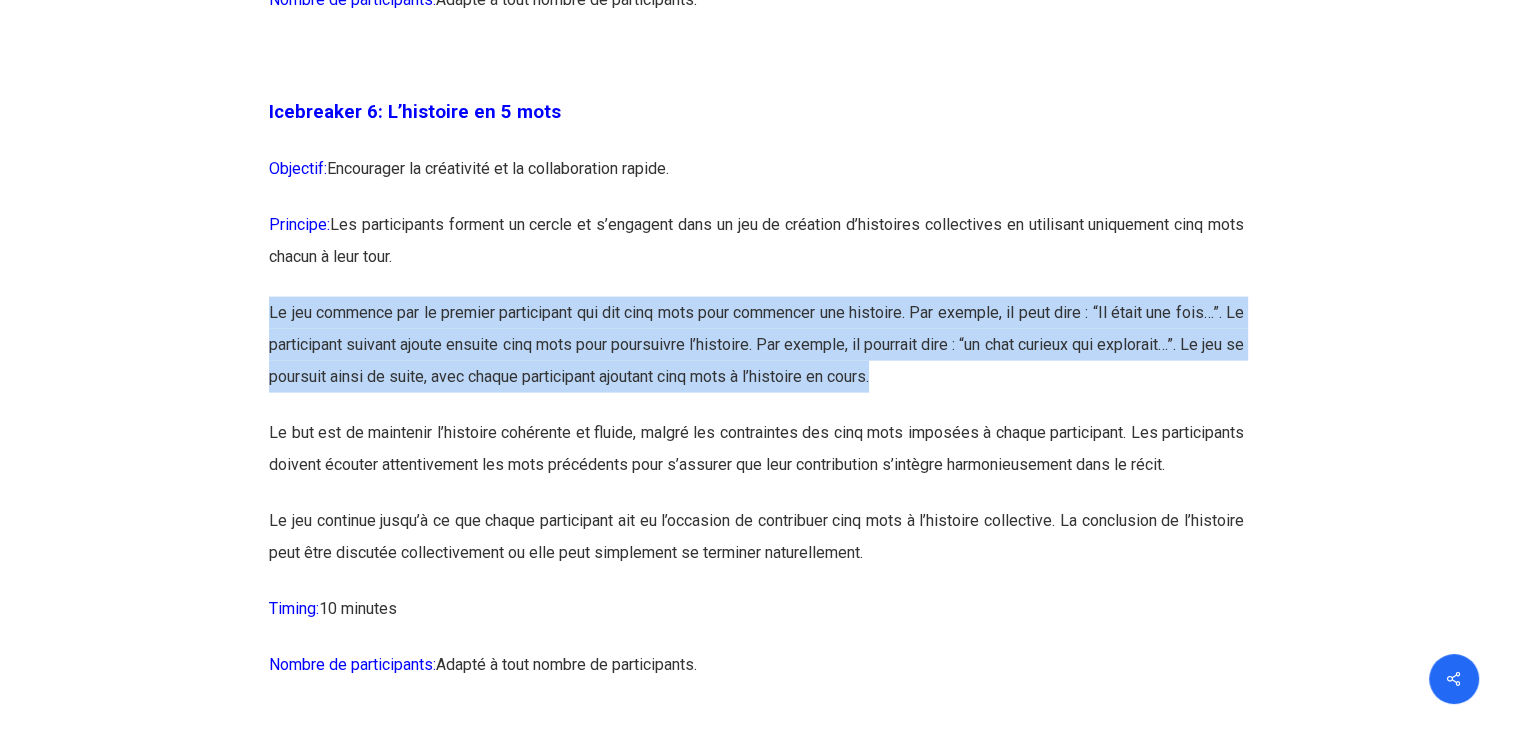 drag, startPoint x: 271, startPoint y: 338, endPoint x: 998, endPoint y: 422, distance: 731.83673 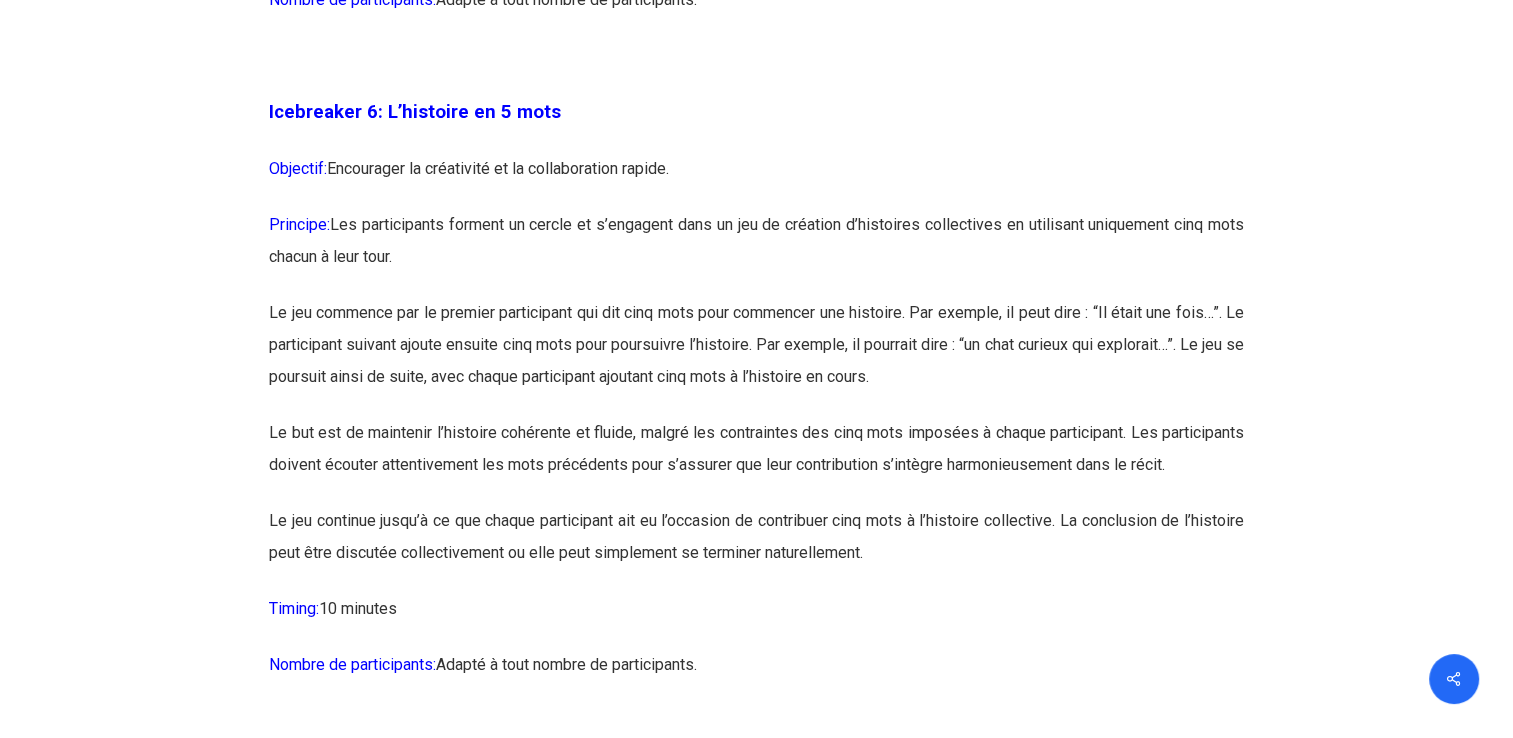 drag, startPoint x: 998, startPoint y: 422, endPoint x: 1036, endPoint y: 445, distance: 44.418465 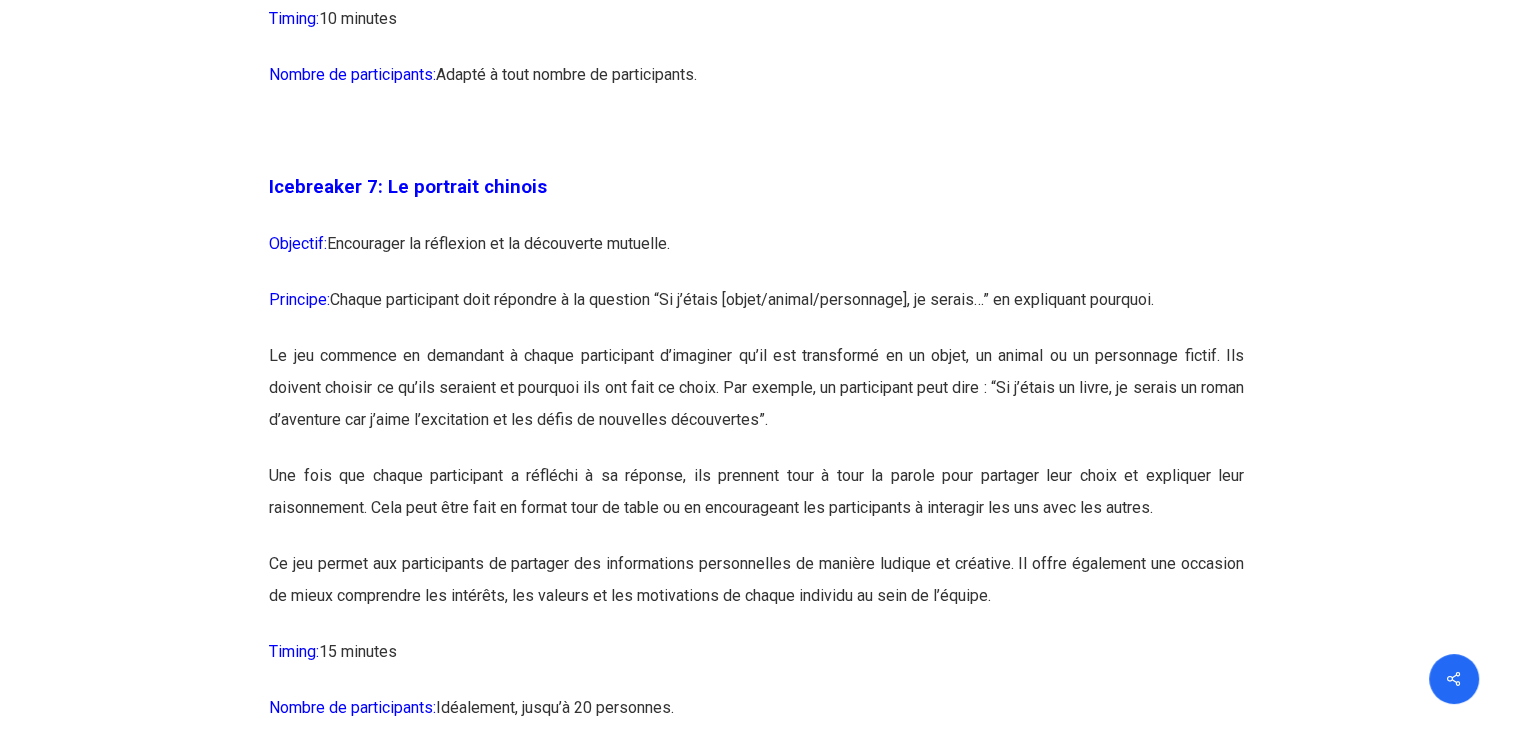 scroll, scrollTop: 5000, scrollLeft: 0, axis: vertical 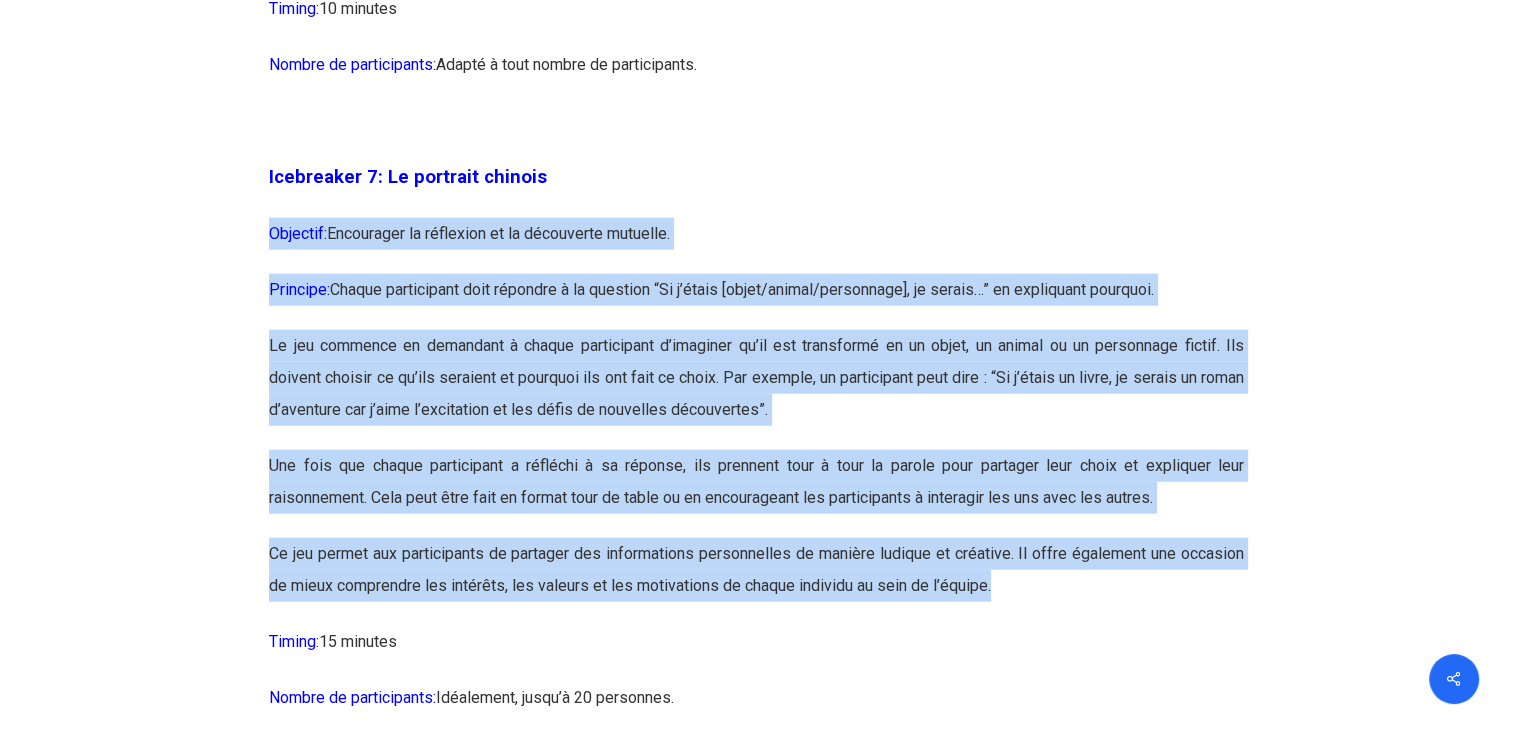 drag, startPoint x: 274, startPoint y: 295, endPoint x: 1086, endPoint y: 647, distance: 885.013 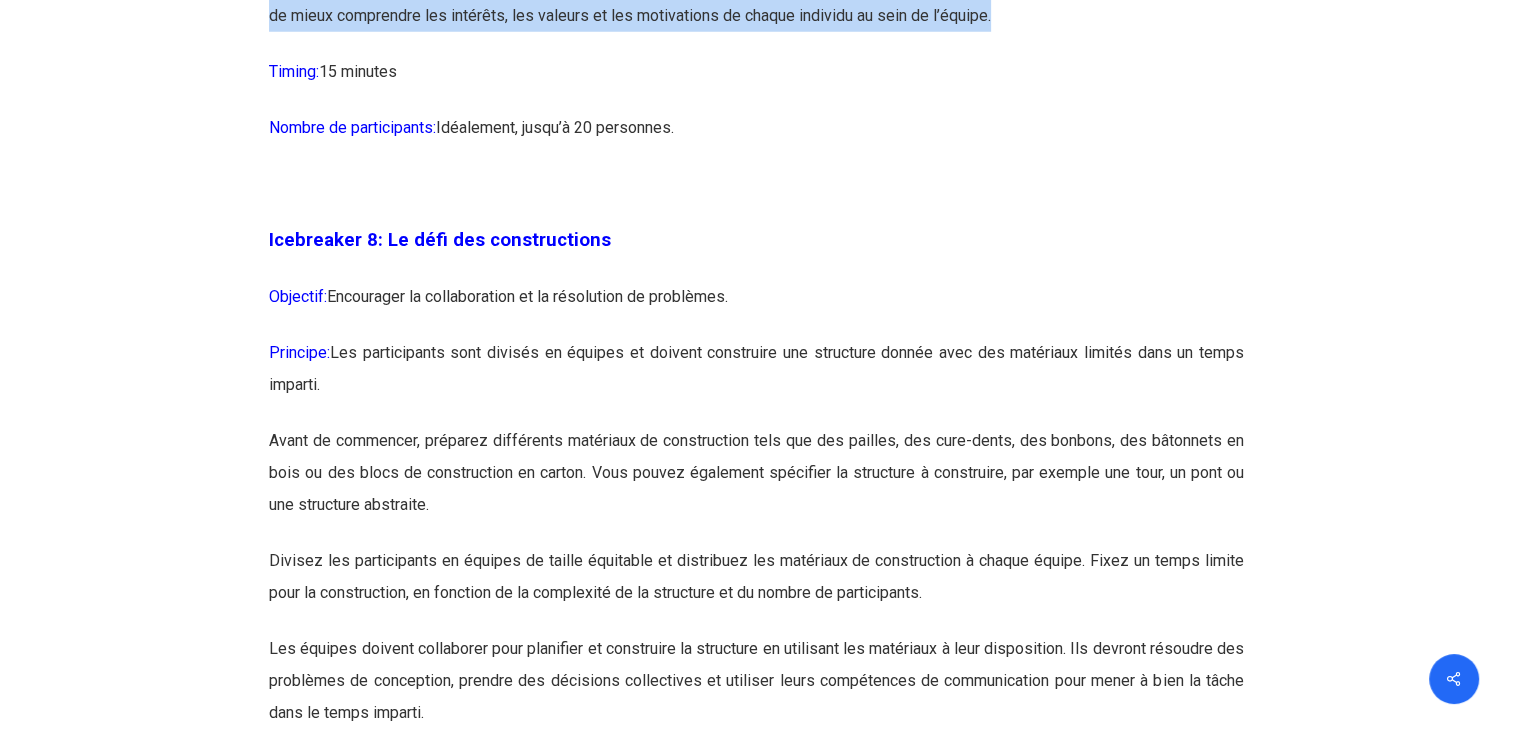 scroll, scrollTop: 5600, scrollLeft: 0, axis: vertical 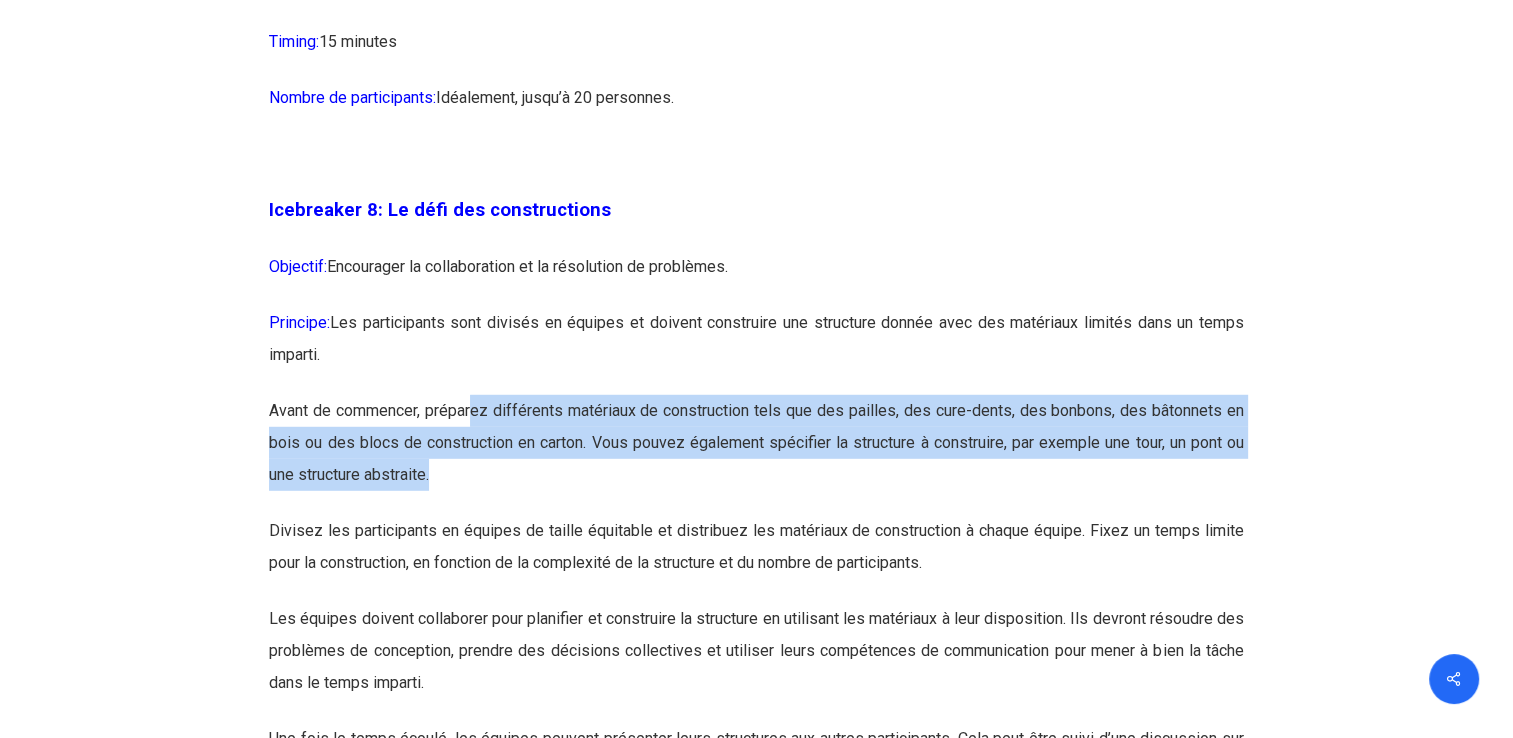 drag, startPoint x: 472, startPoint y: 476, endPoint x: 627, endPoint y: 530, distance: 164.13713 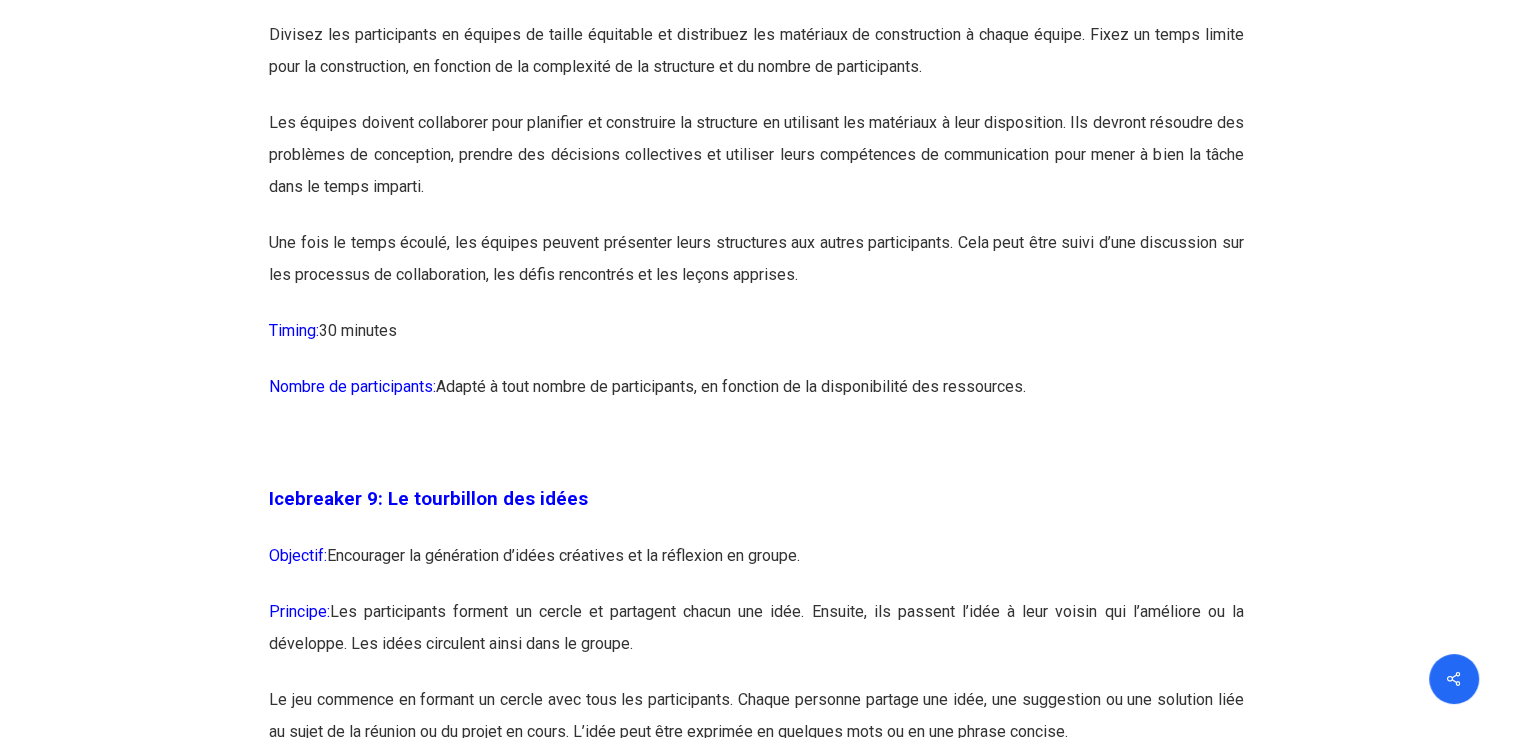 scroll, scrollTop: 6200, scrollLeft: 0, axis: vertical 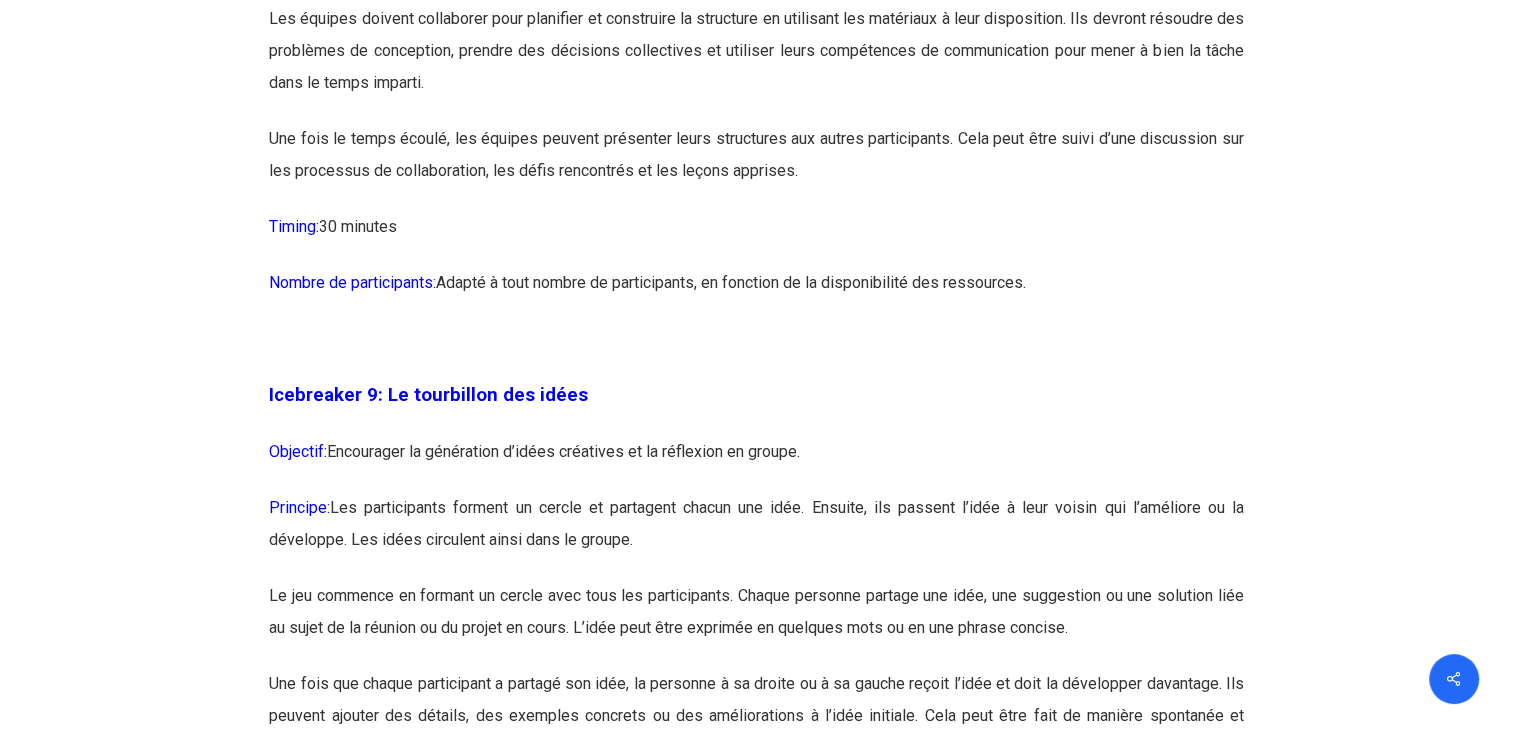 click at bounding box center (756, 351) 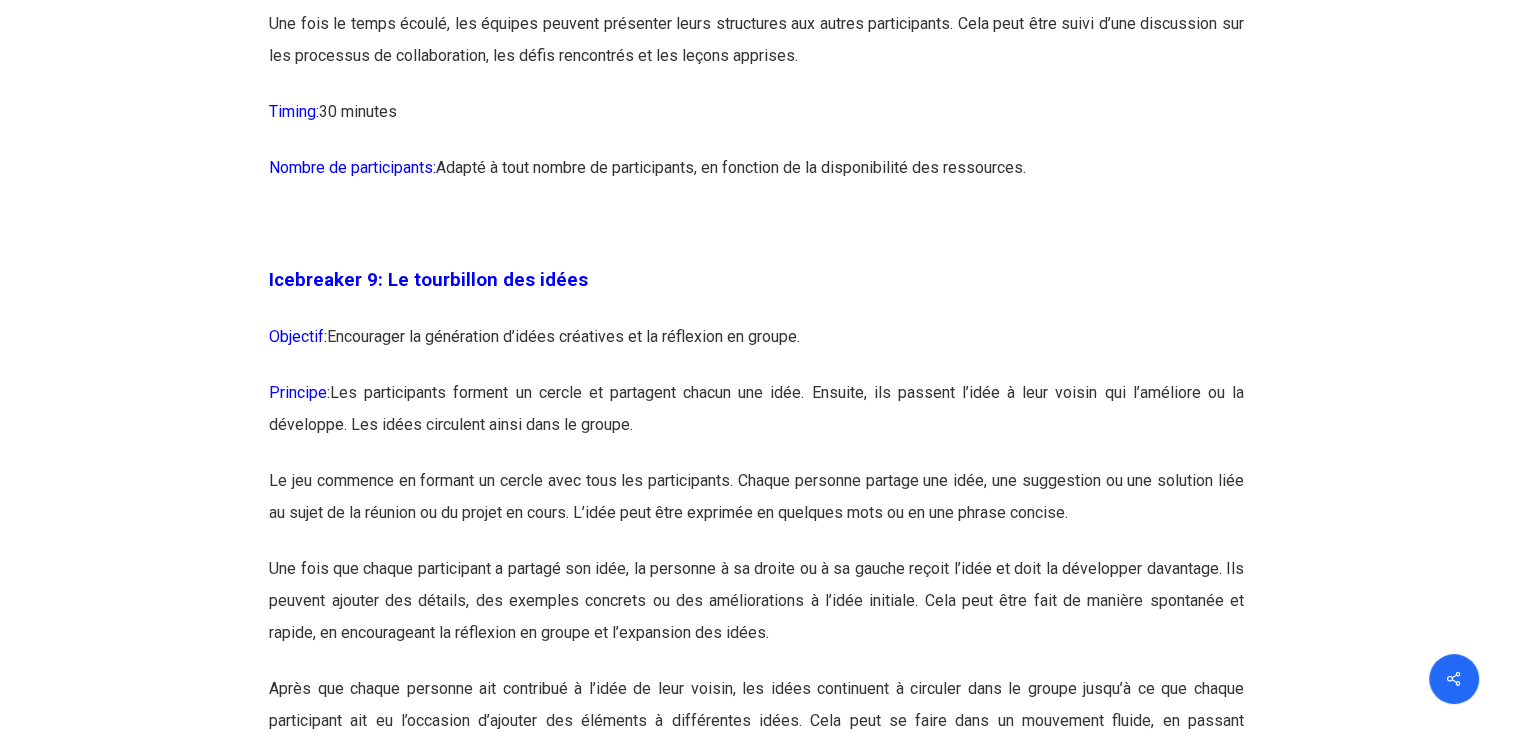 scroll, scrollTop: 6500, scrollLeft: 0, axis: vertical 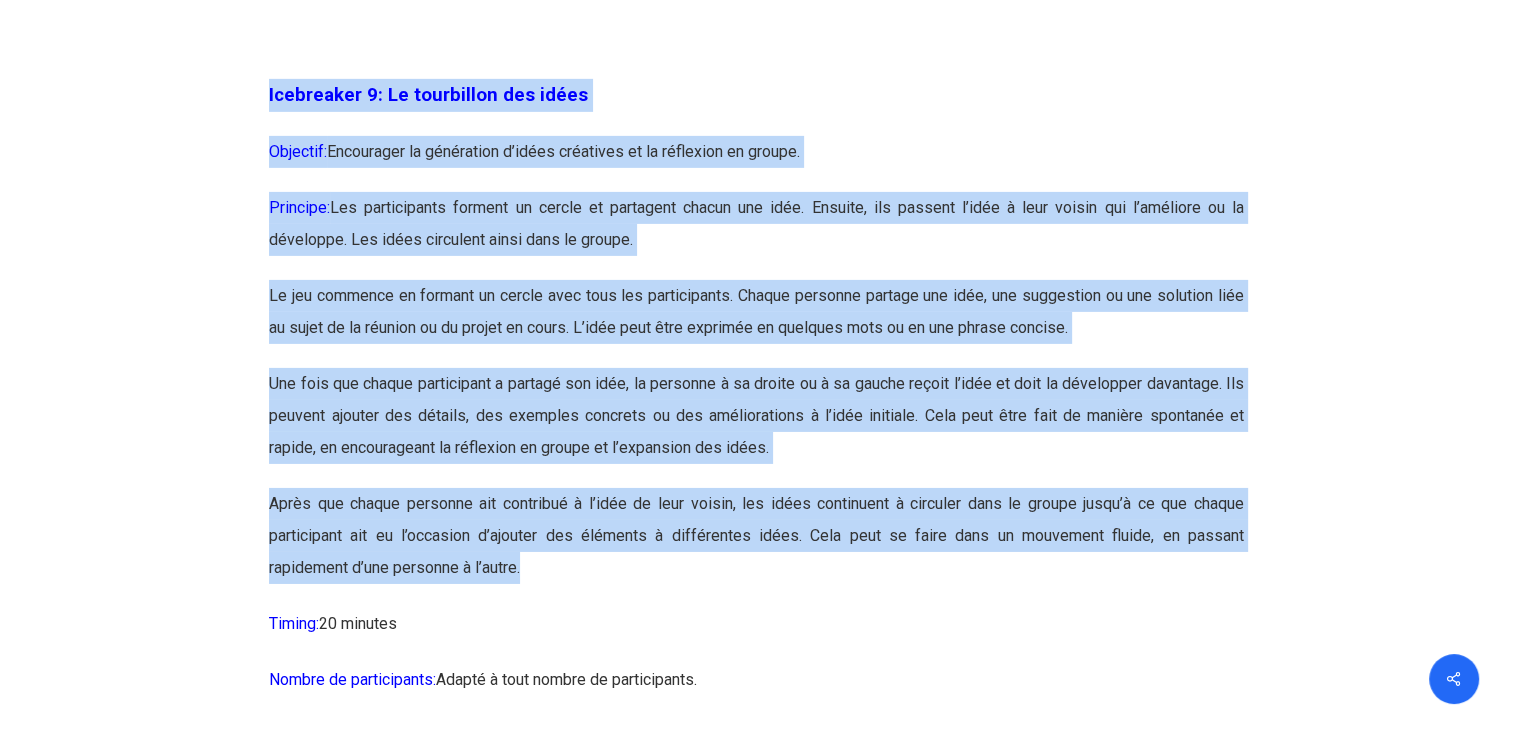 drag, startPoint x: 268, startPoint y: 156, endPoint x: 717, endPoint y: 648, distance: 666.08185 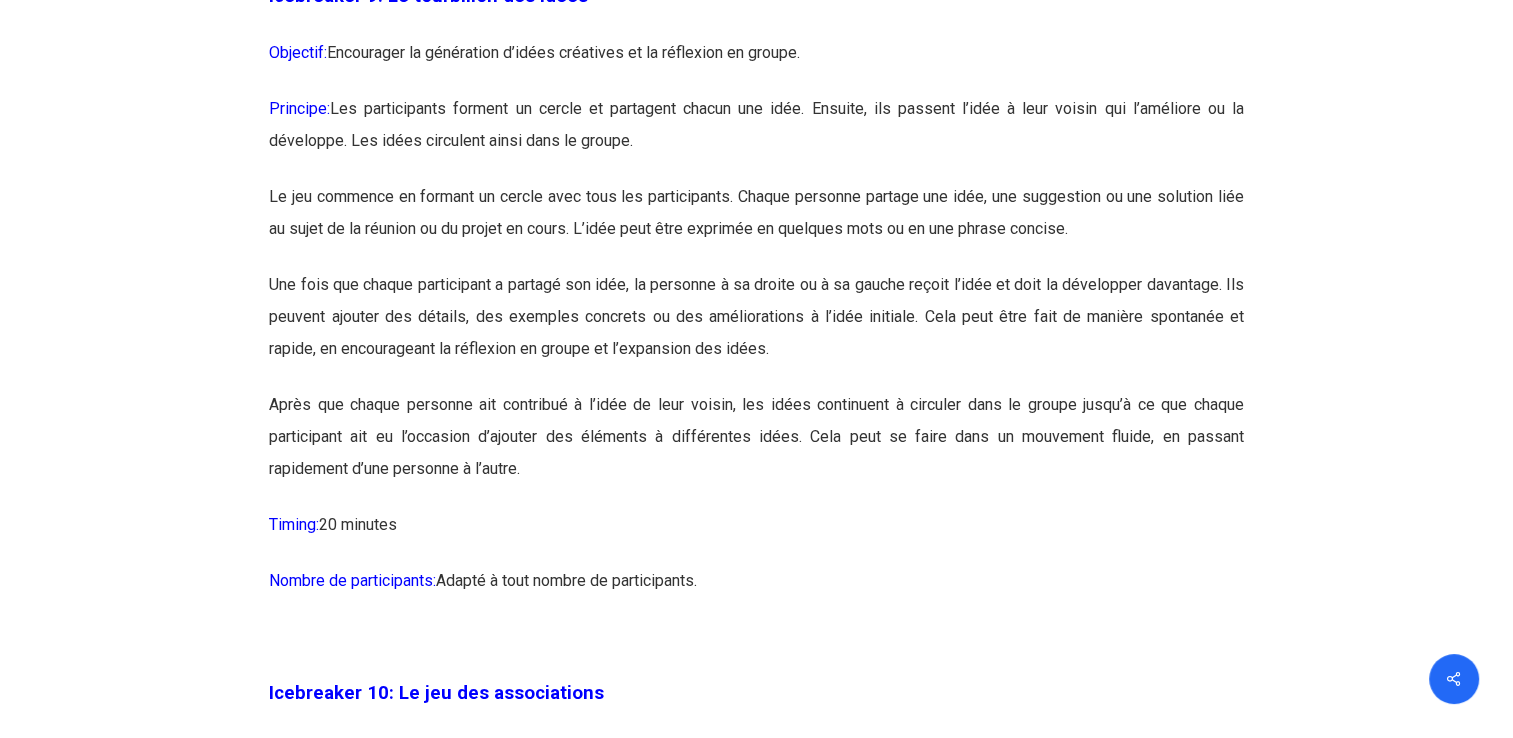 scroll, scrollTop: 6600, scrollLeft: 0, axis: vertical 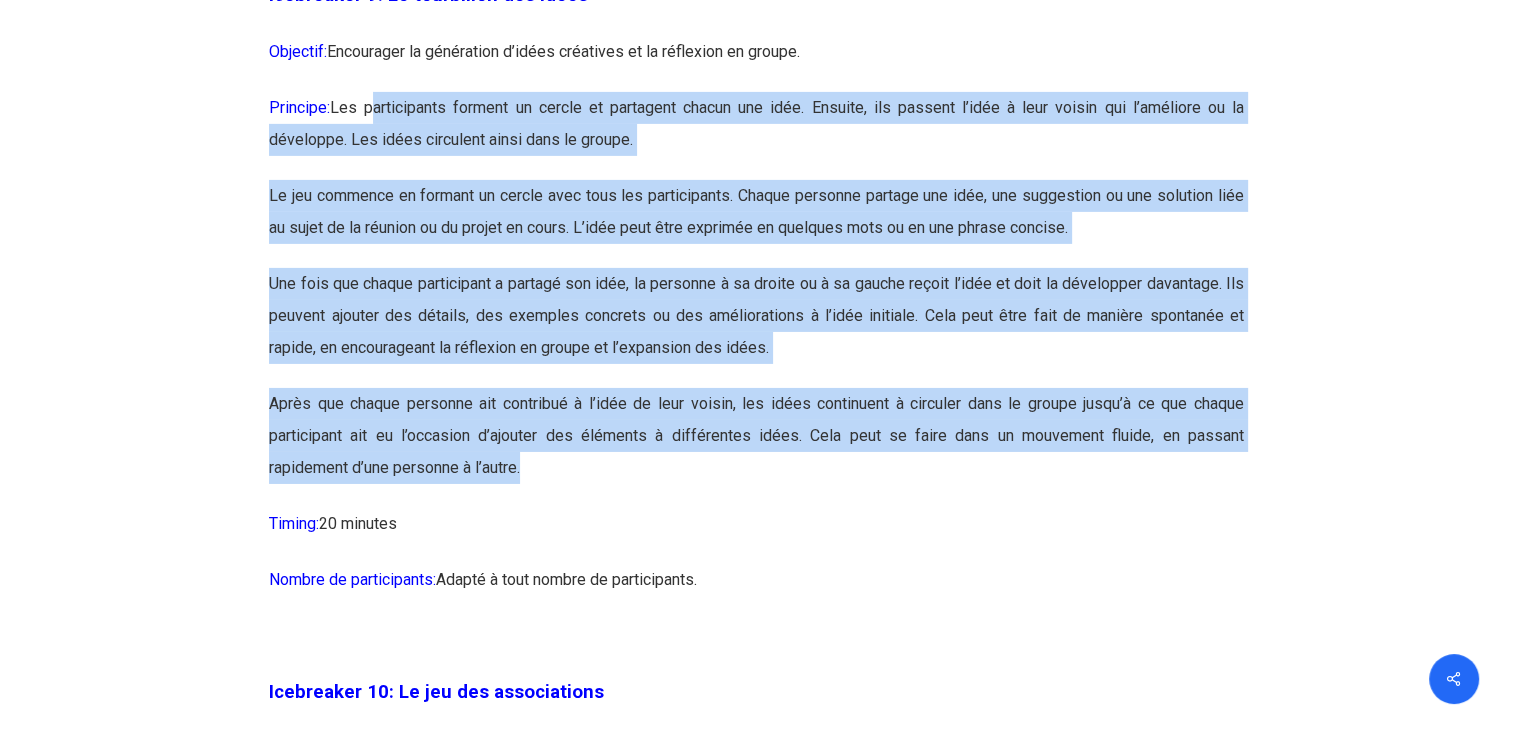 drag, startPoint x: 378, startPoint y: 162, endPoint x: 811, endPoint y: 530, distance: 568.25433 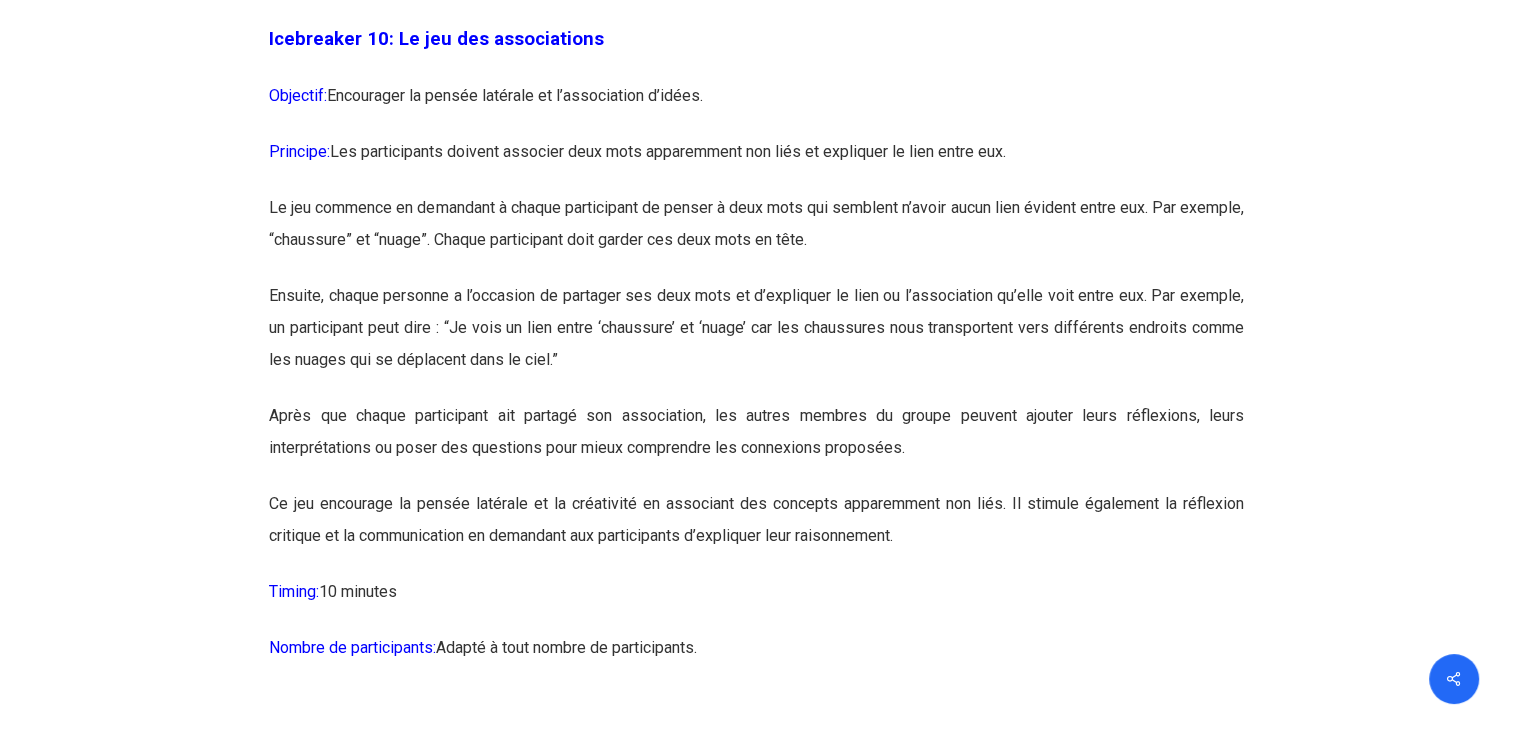 scroll, scrollTop: 7300, scrollLeft: 0, axis: vertical 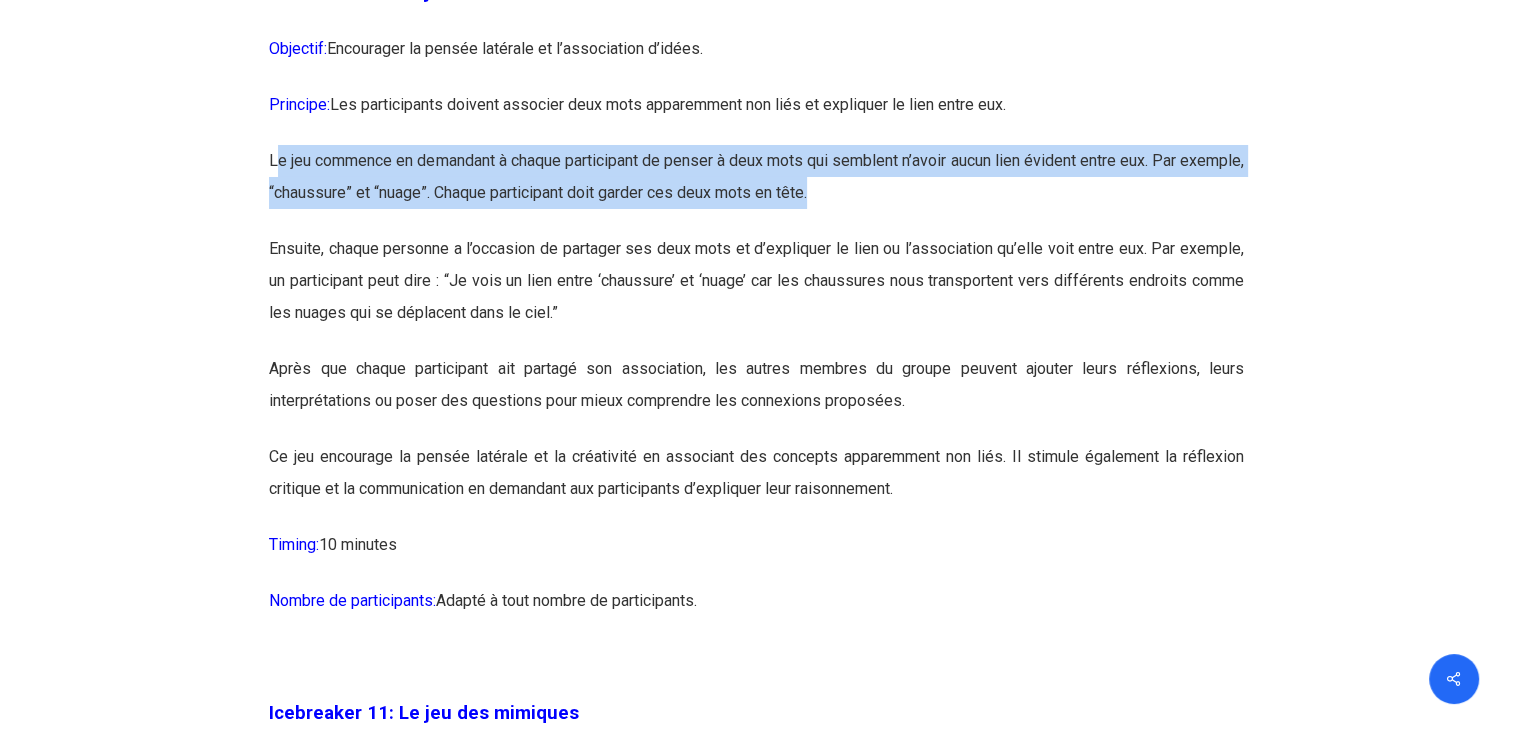 drag, startPoint x: 275, startPoint y: 225, endPoint x: 921, endPoint y: 269, distance: 647.4967 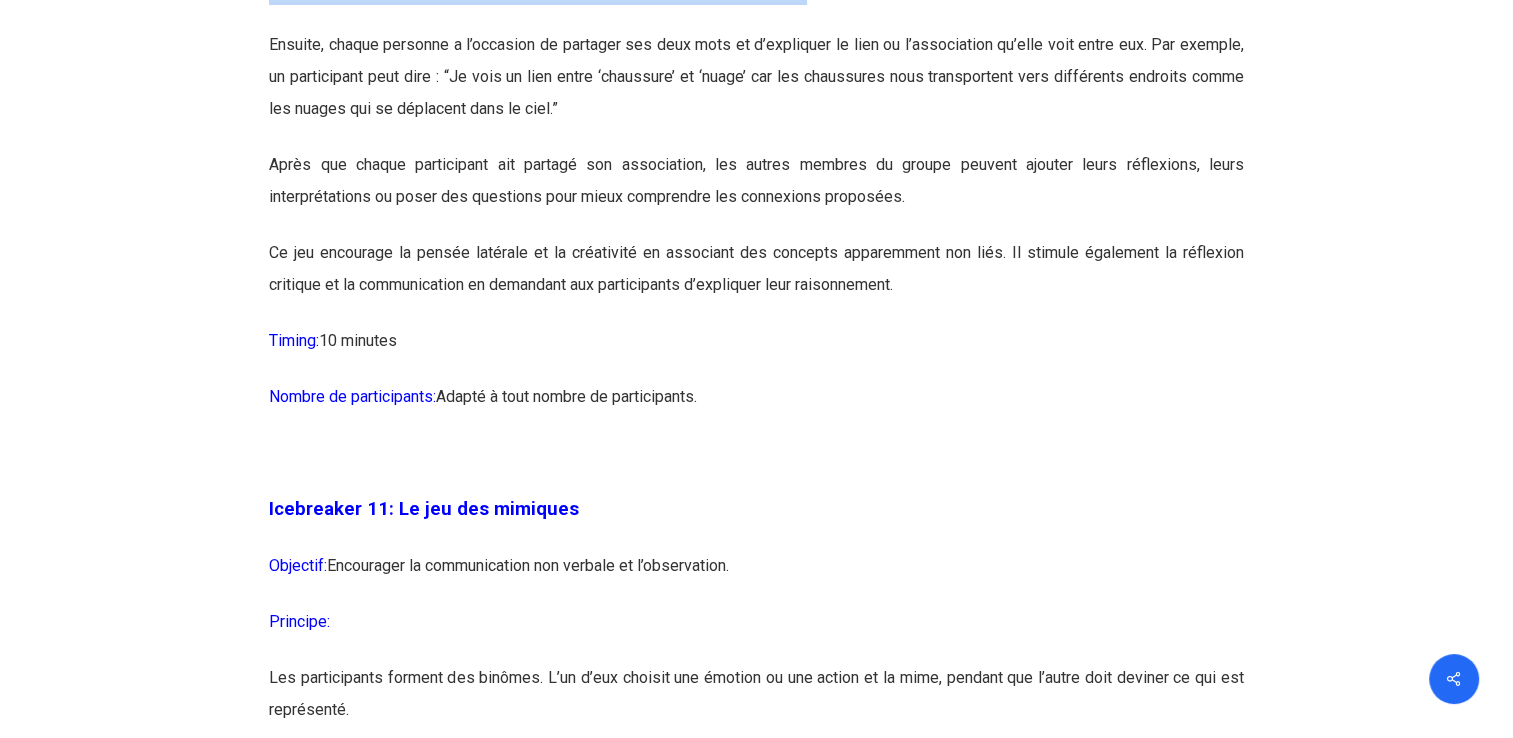 scroll, scrollTop: 8000, scrollLeft: 0, axis: vertical 